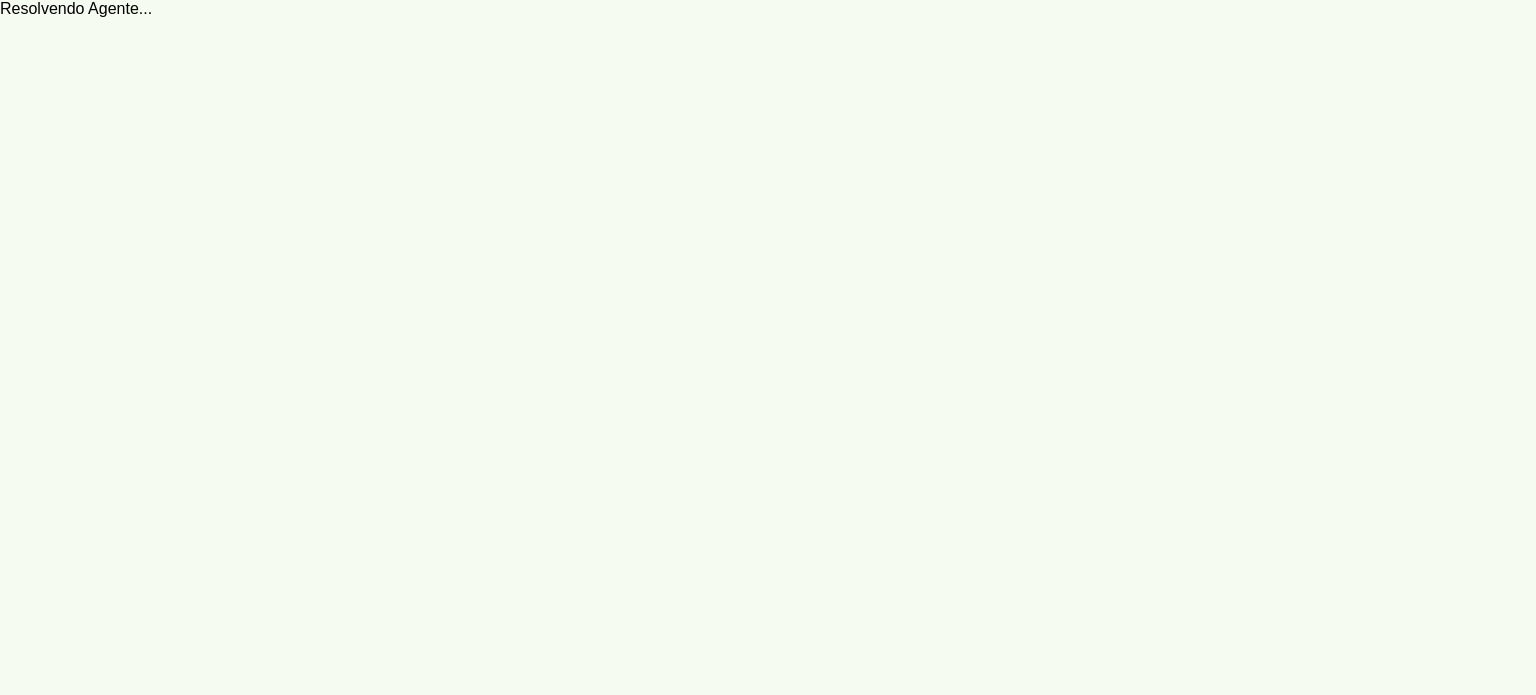 scroll, scrollTop: 0, scrollLeft: 0, axis: both 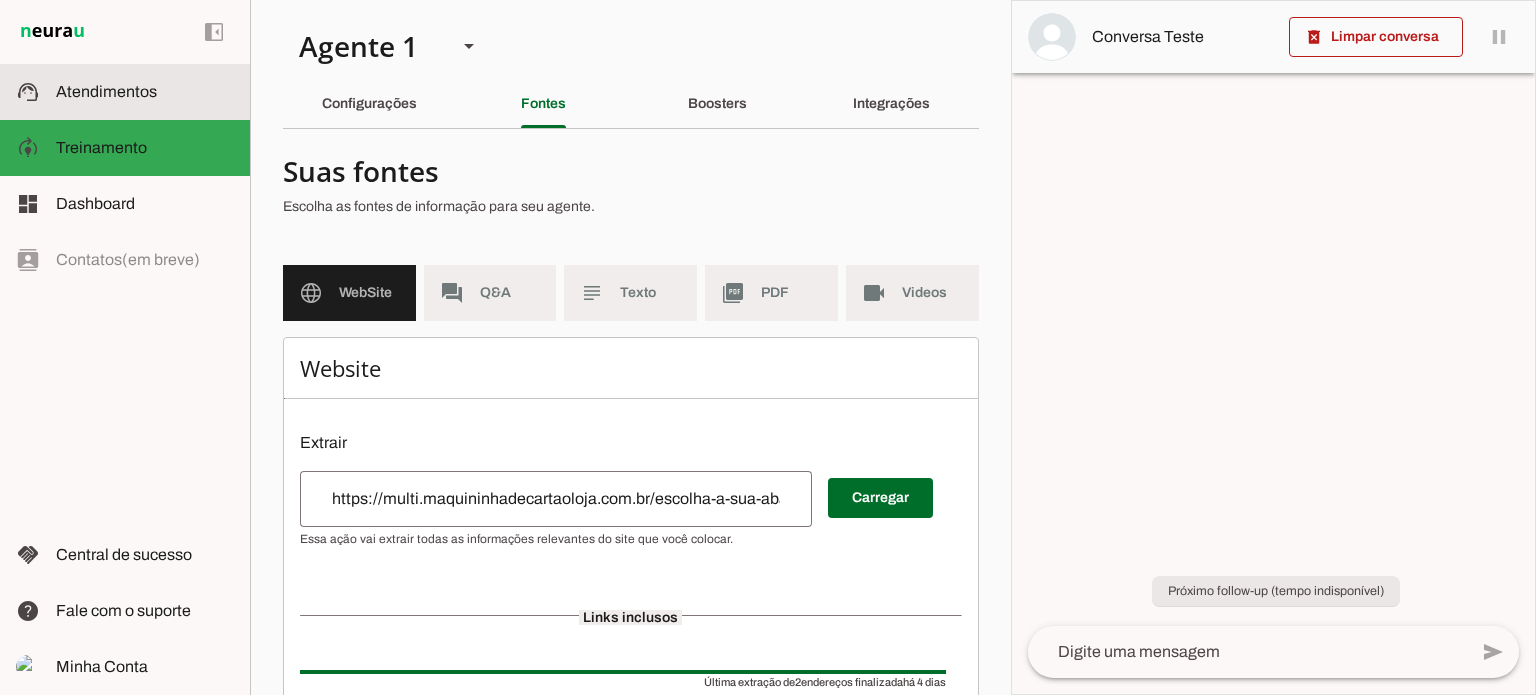 click at bounding box center (145, 92) 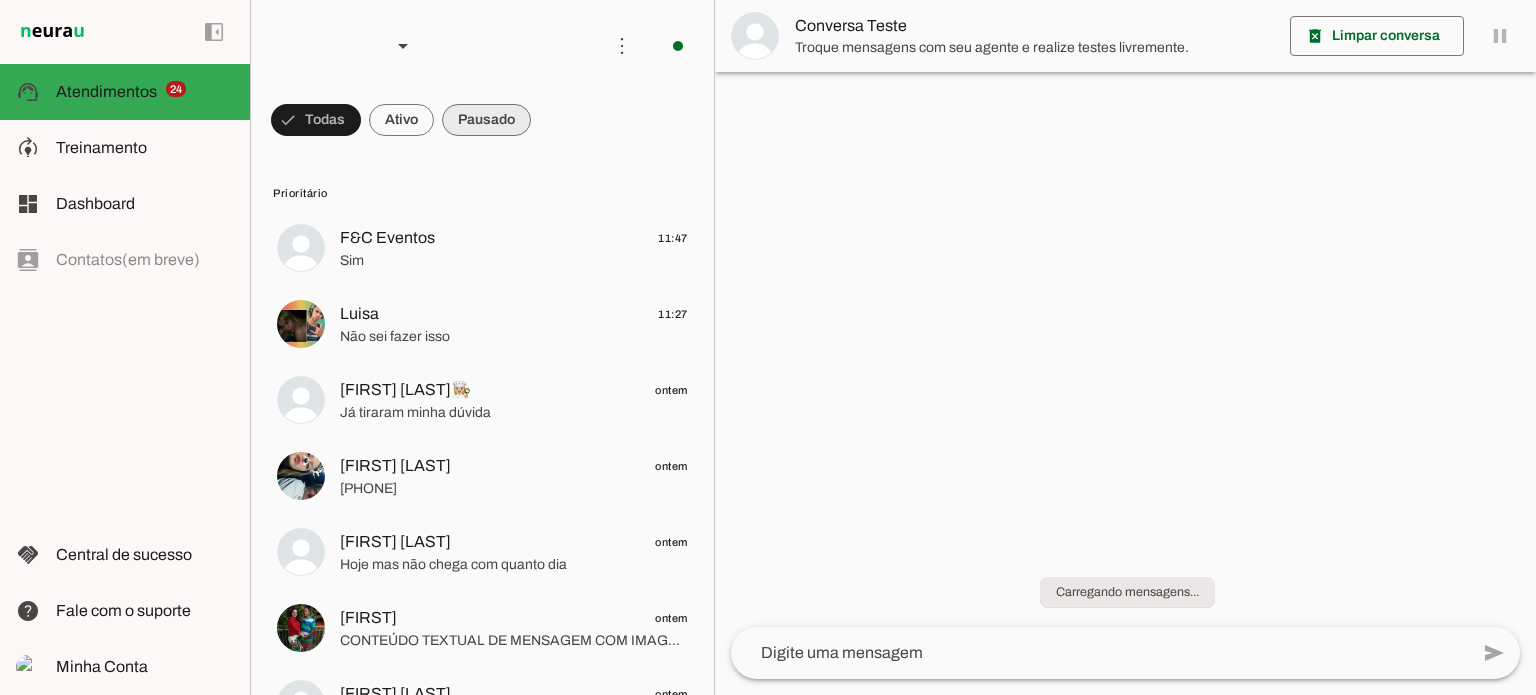 click at bounding box center (316, 120) 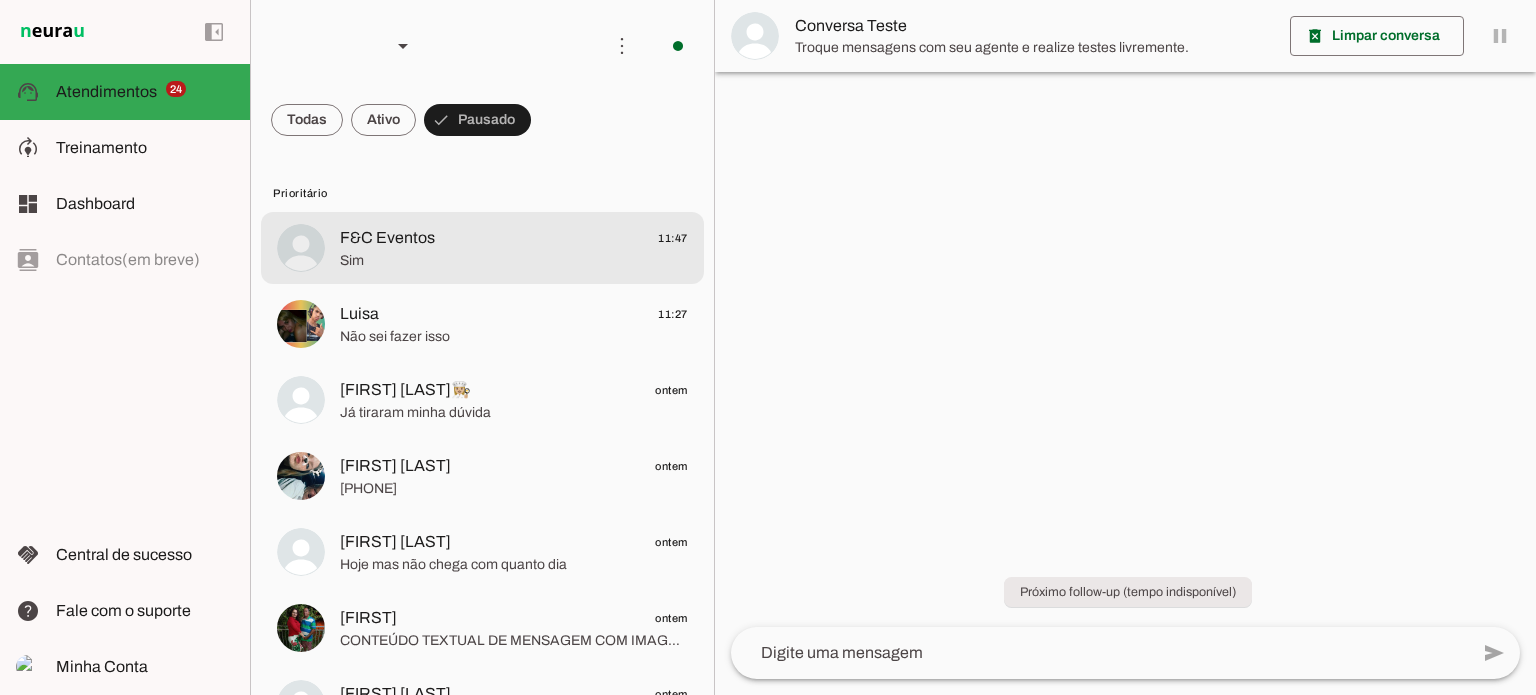 click on "F&C Eventos
11:47" 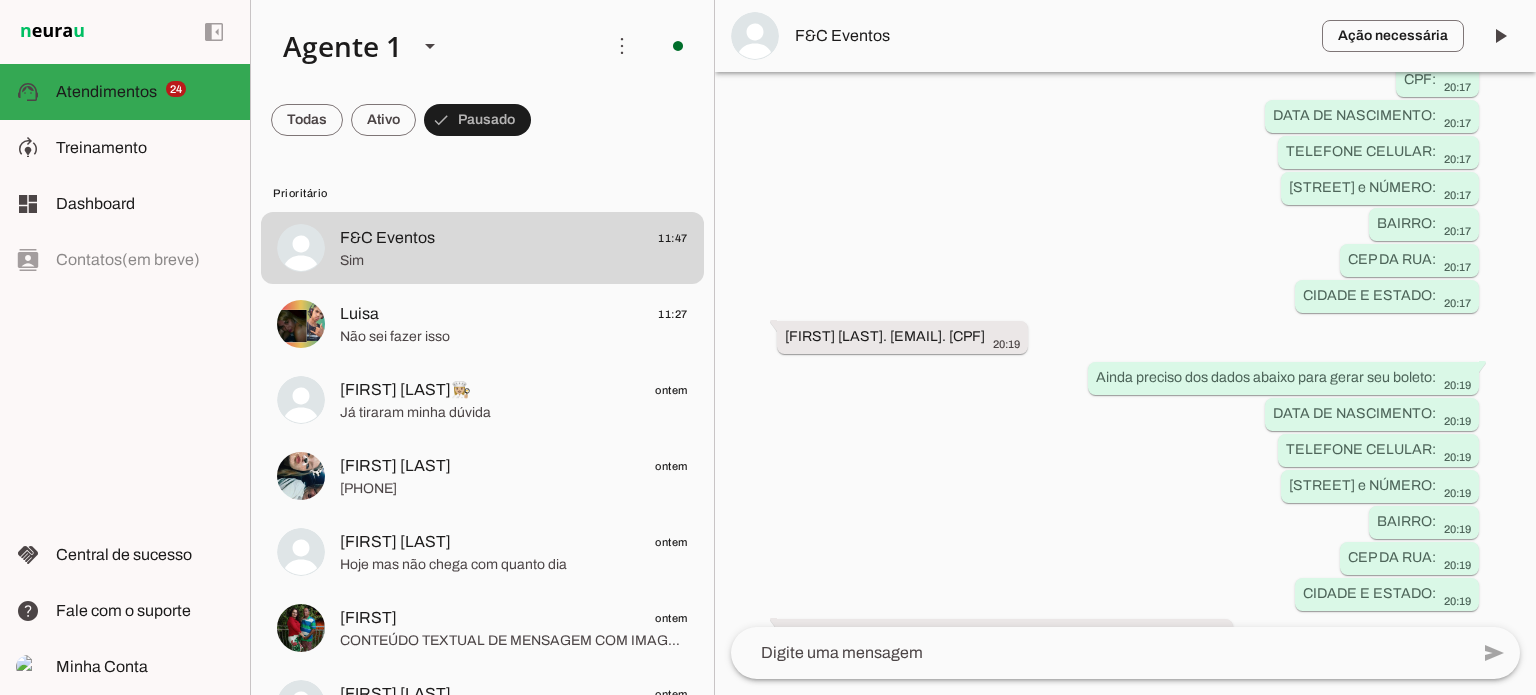scroll, scrollTop: 1200, scrollLeft: 0, axis: vertical 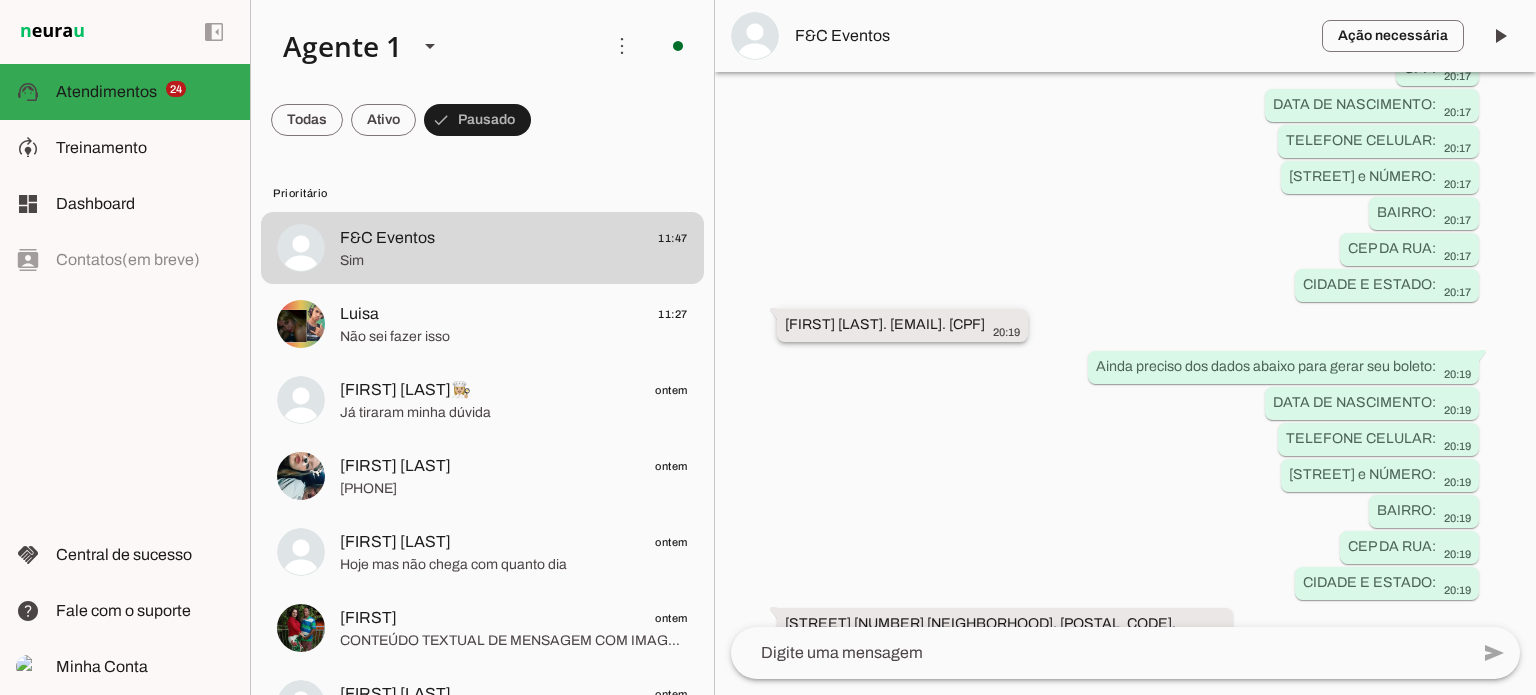 drag, startPoint x: 947, startPoint y: 320, endPoint x: 1128, endPoint y: 322, distance: 181.01105 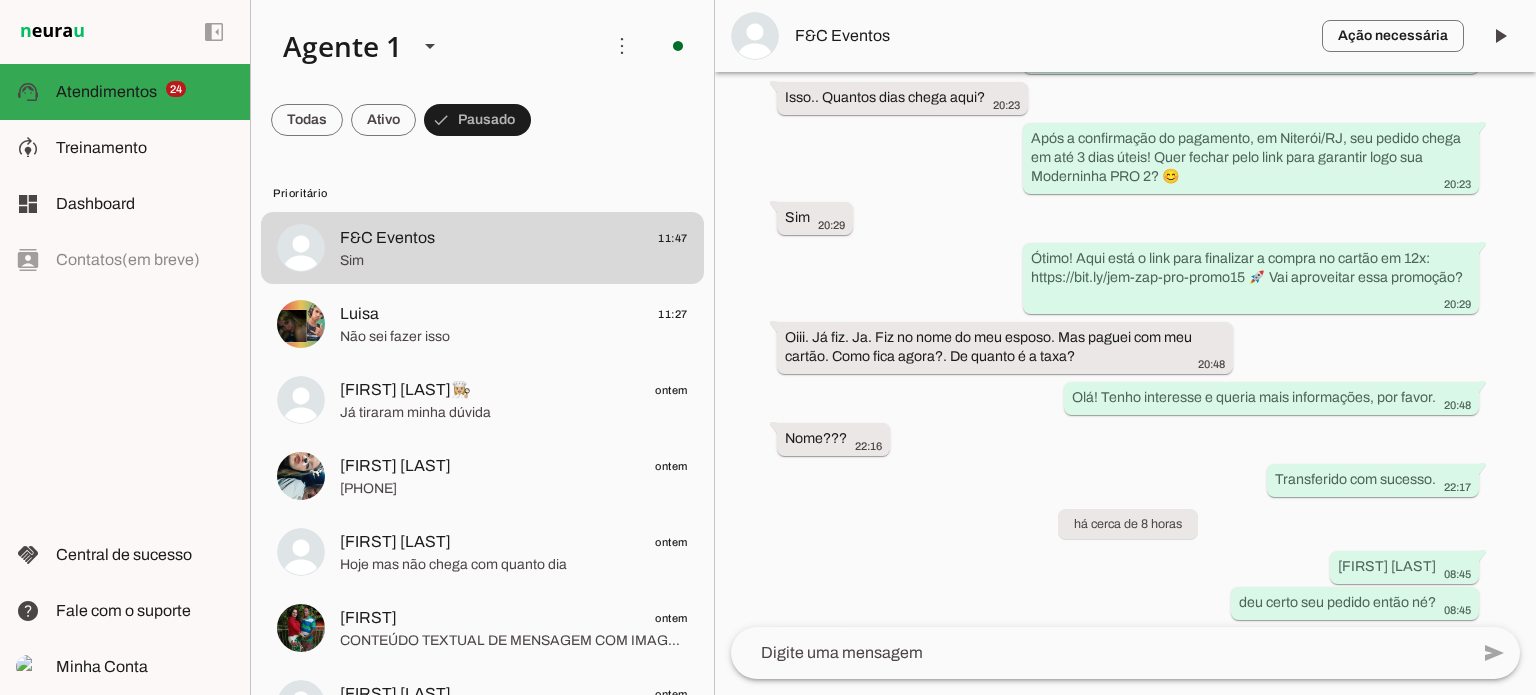 scroll, scrollTop: 2265, scrollLeft: 0, axis: vertical 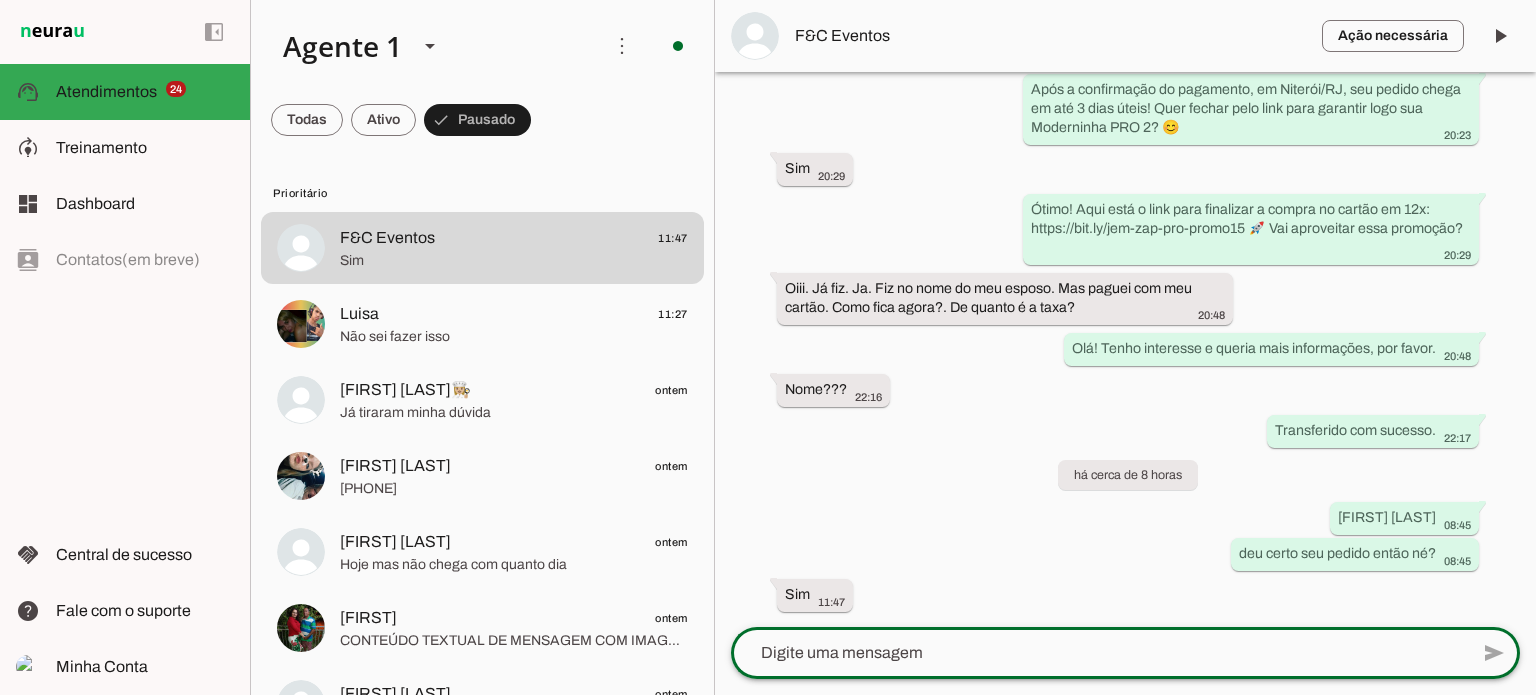 click 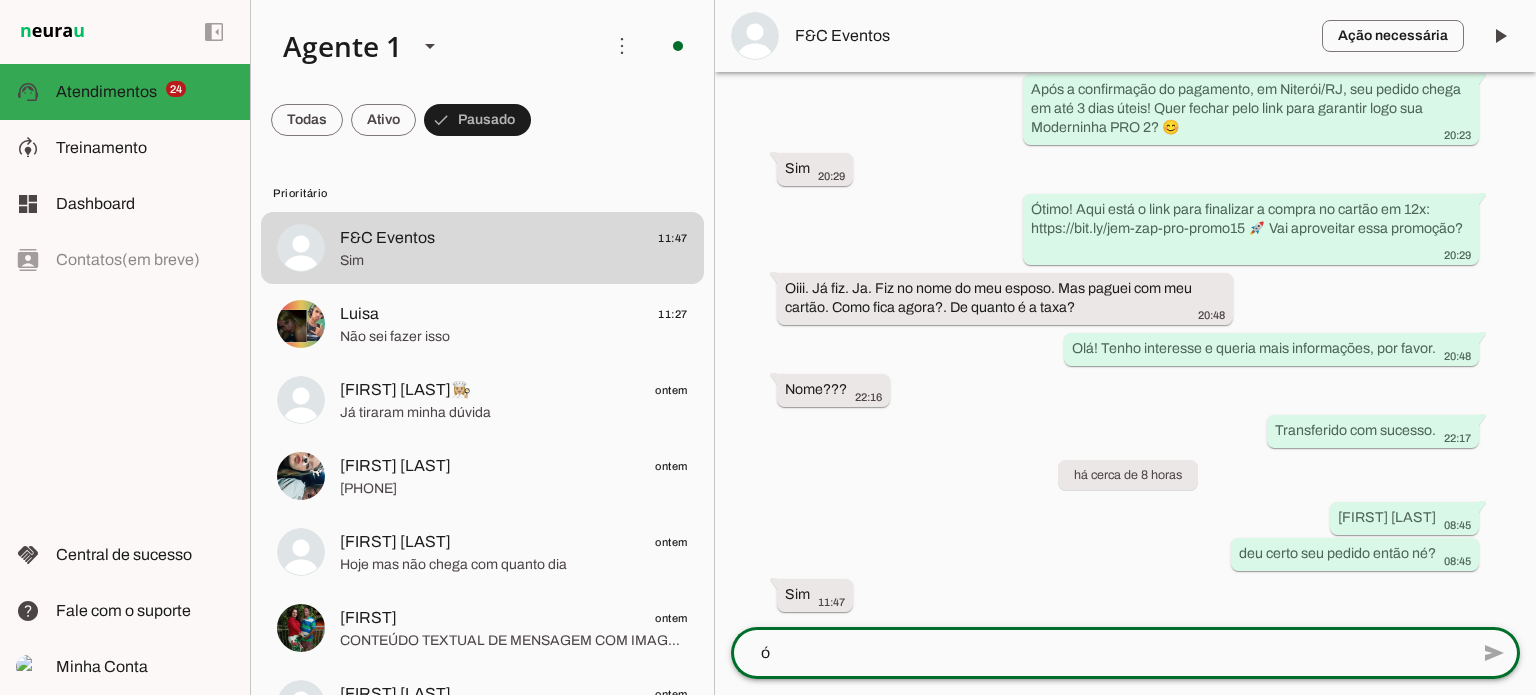 scroll, scrollTop: 0, scrollLeft: 0, axis: both 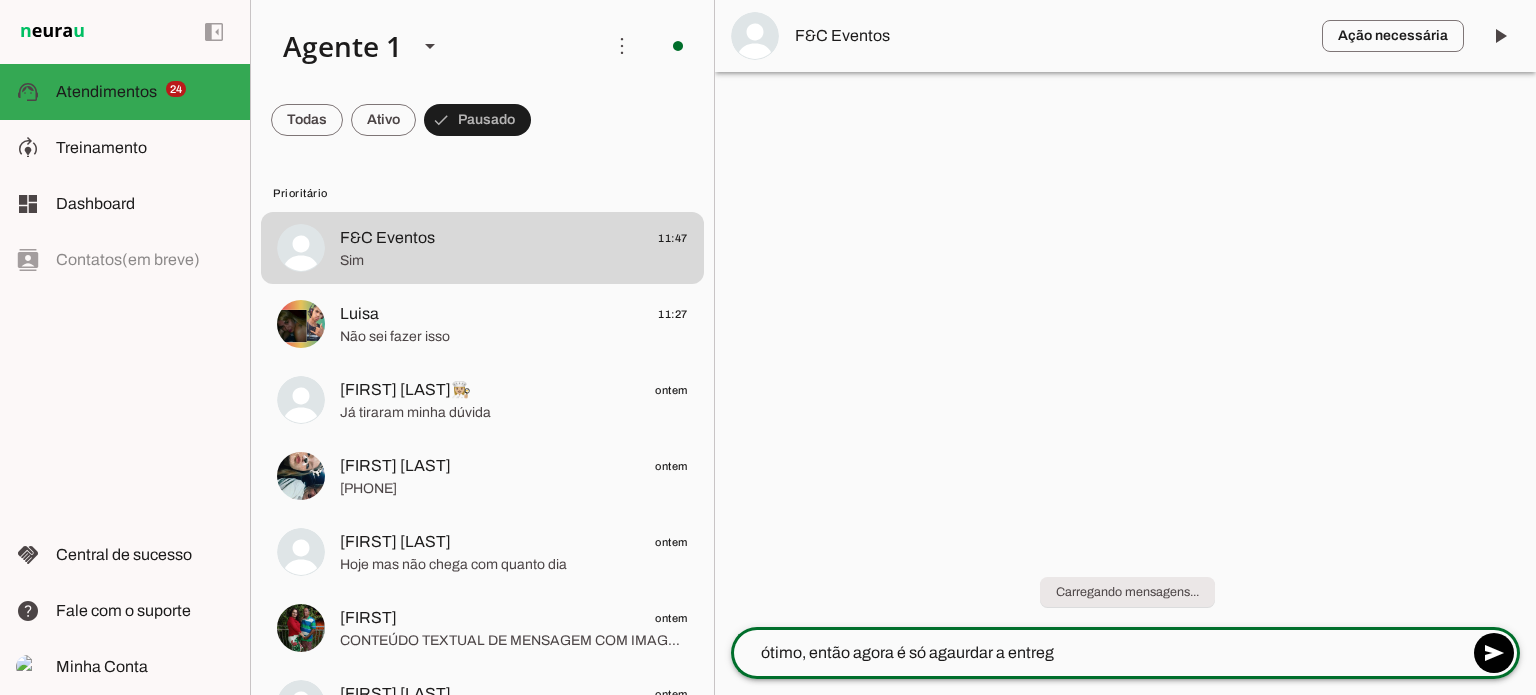 type on "ótimo, então agora é só agaurdar a entrega" 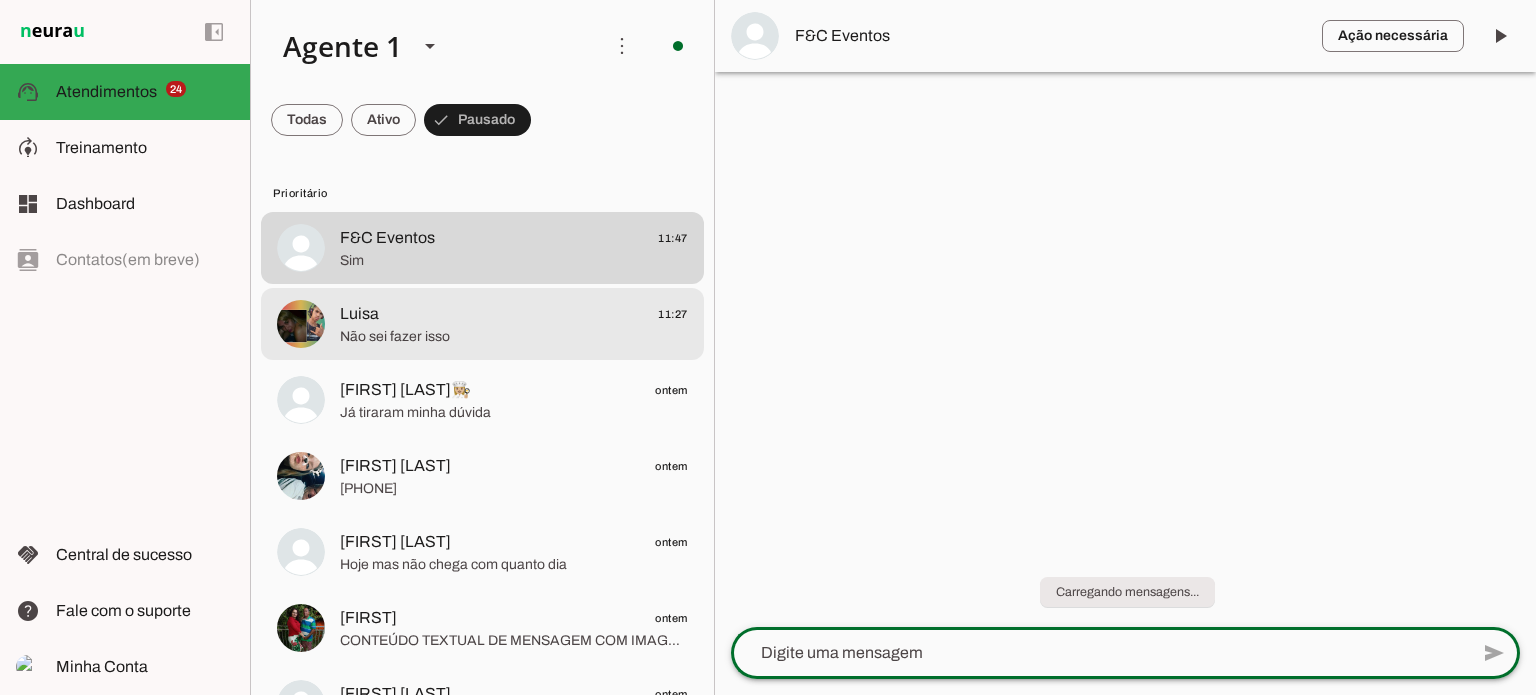 click on "Luisa
11:27" 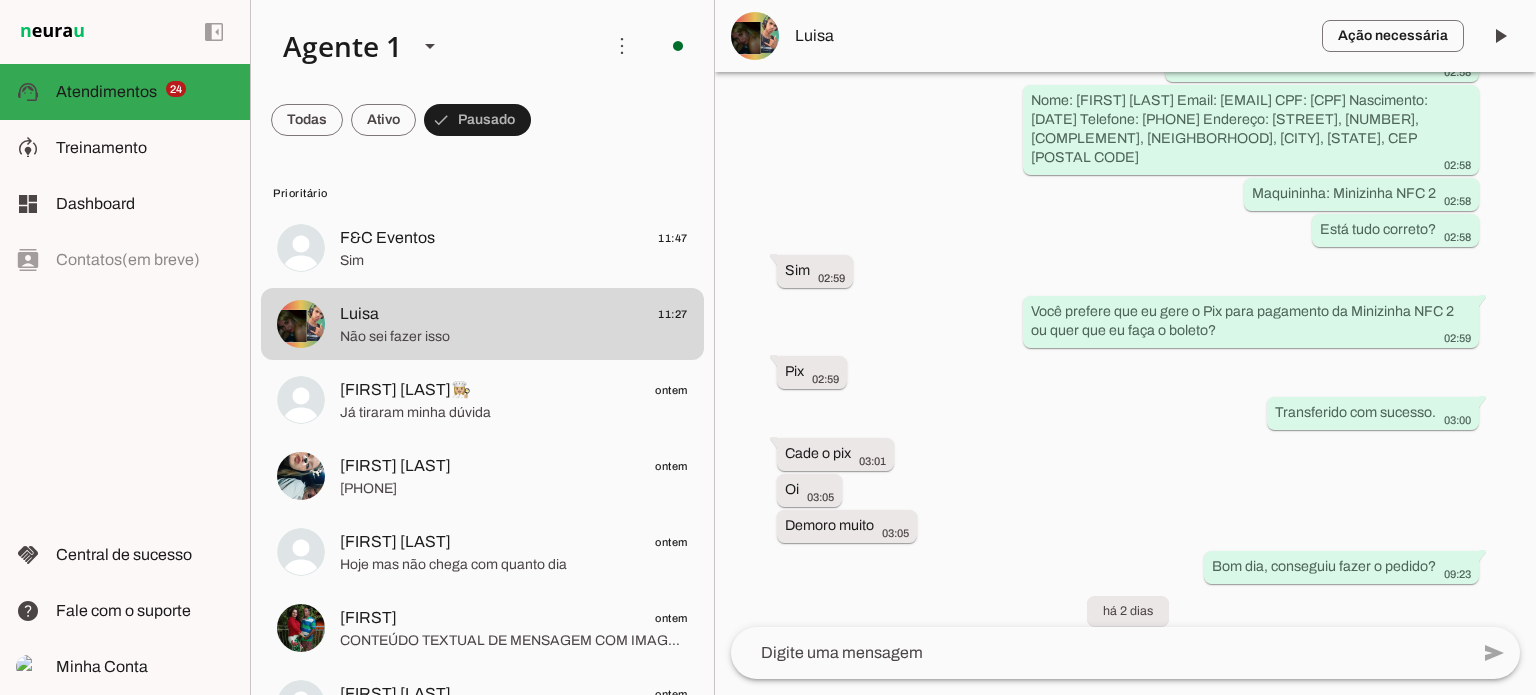 scroll, scrollTop: 4872, scrollLeft: 0, axis: vertical 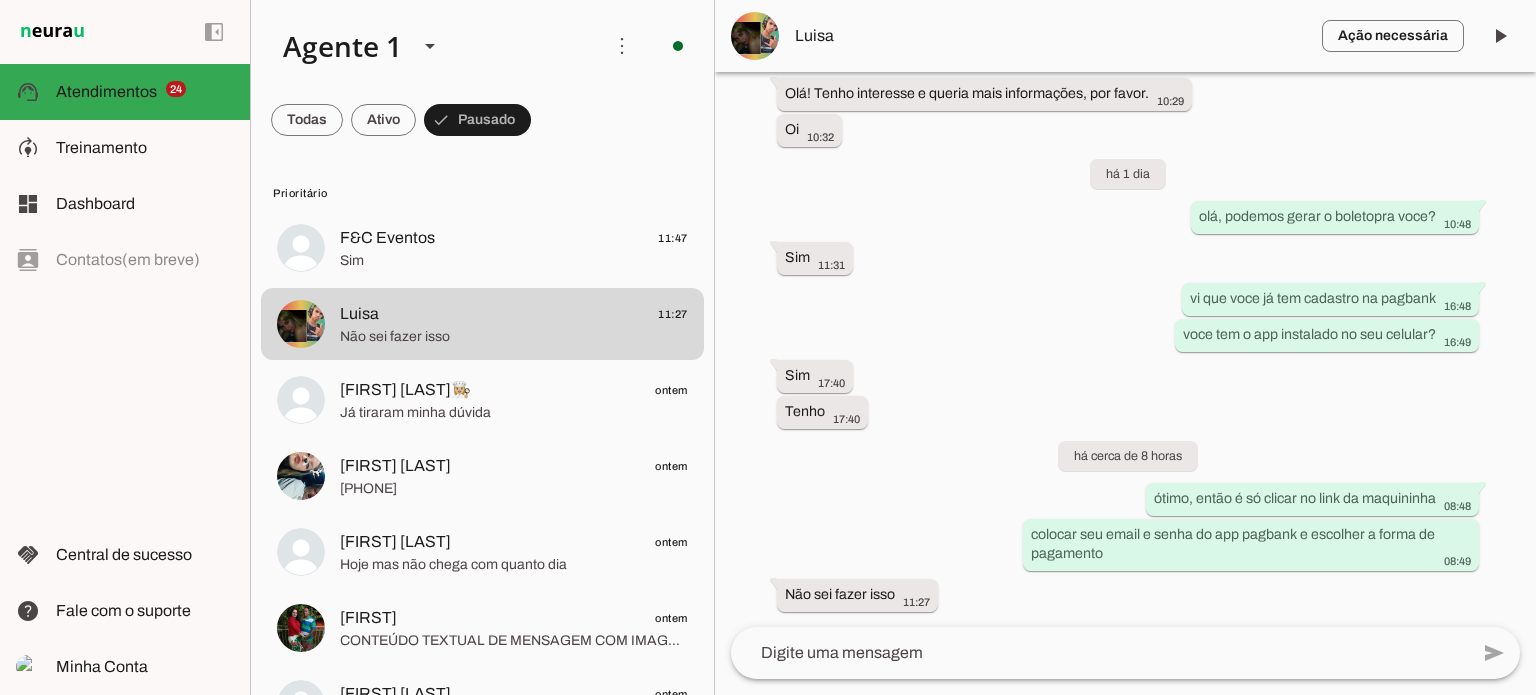 click 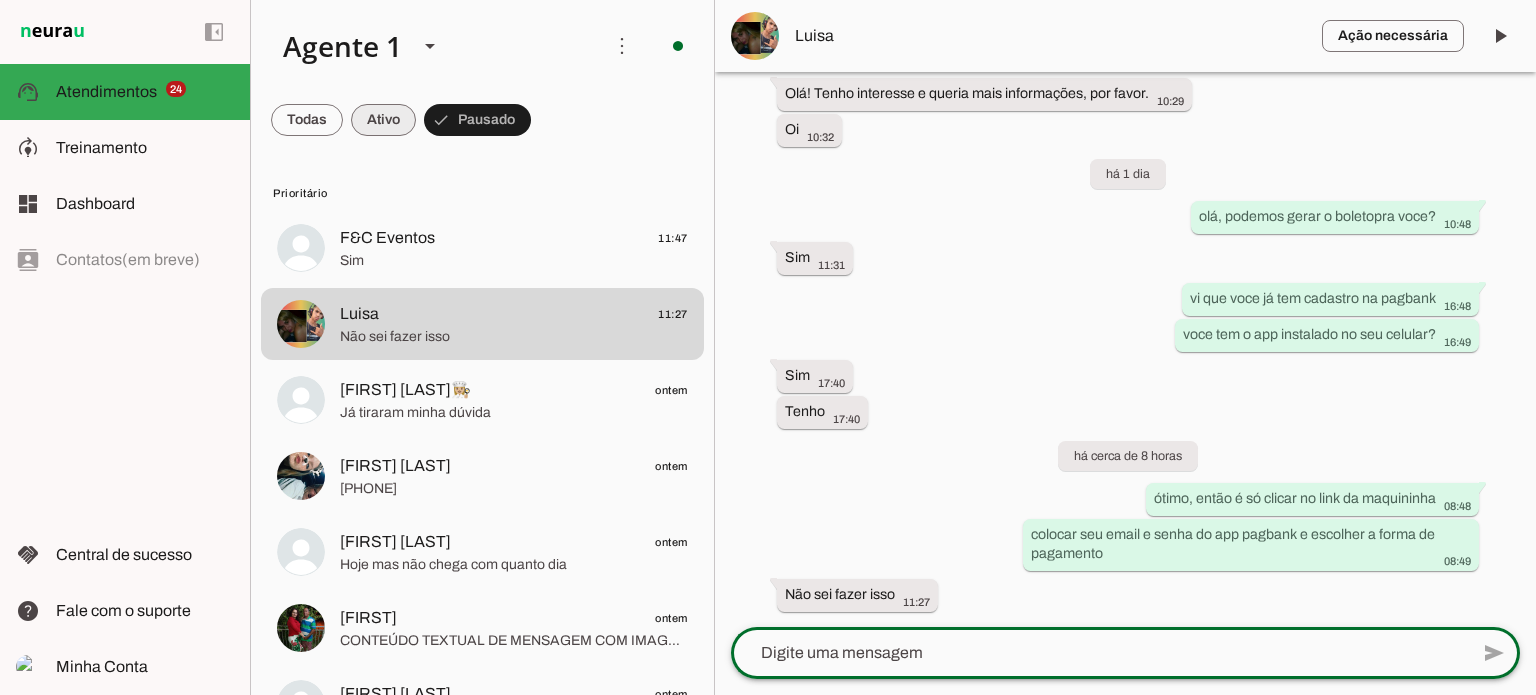 click at bounding box center (307, 120) 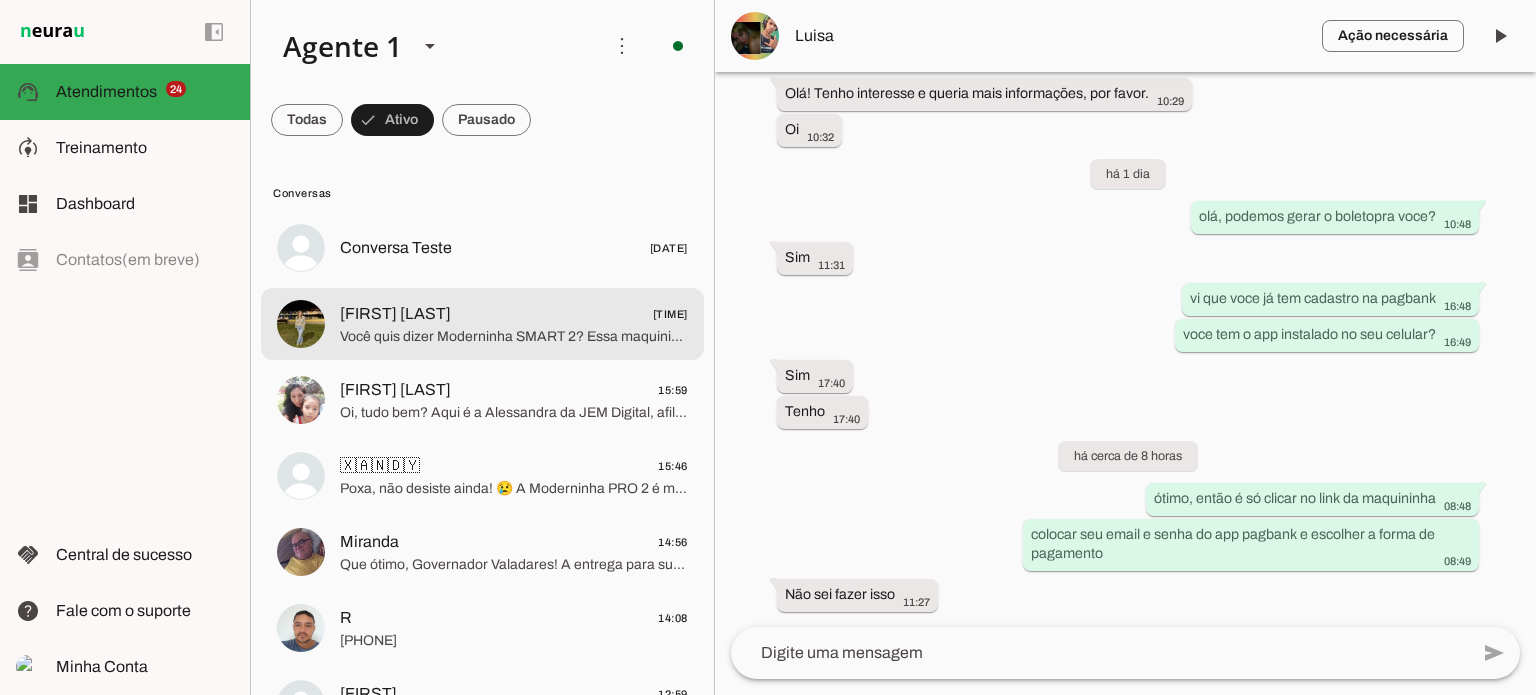 click on "Você quis dizer Moderninha SMART 2? Essa maquininha tem tela digital e imprime comprovante, perfeita para alta demanda! Está por R$ 253,98 à vista ou 12x de R$ 21,16. Quer o link para compra?" 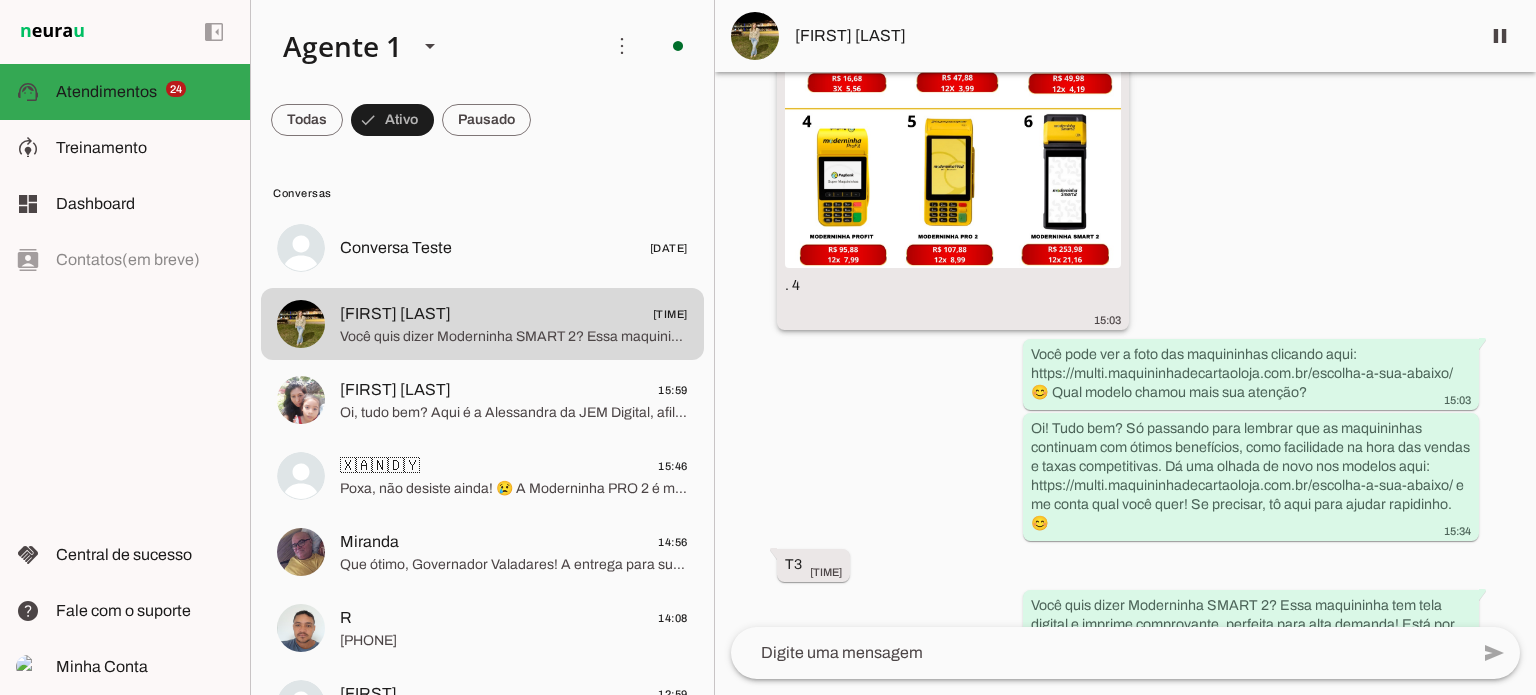 scroll, scrollTop: 472, scrollLeft: 0, axis: vertical 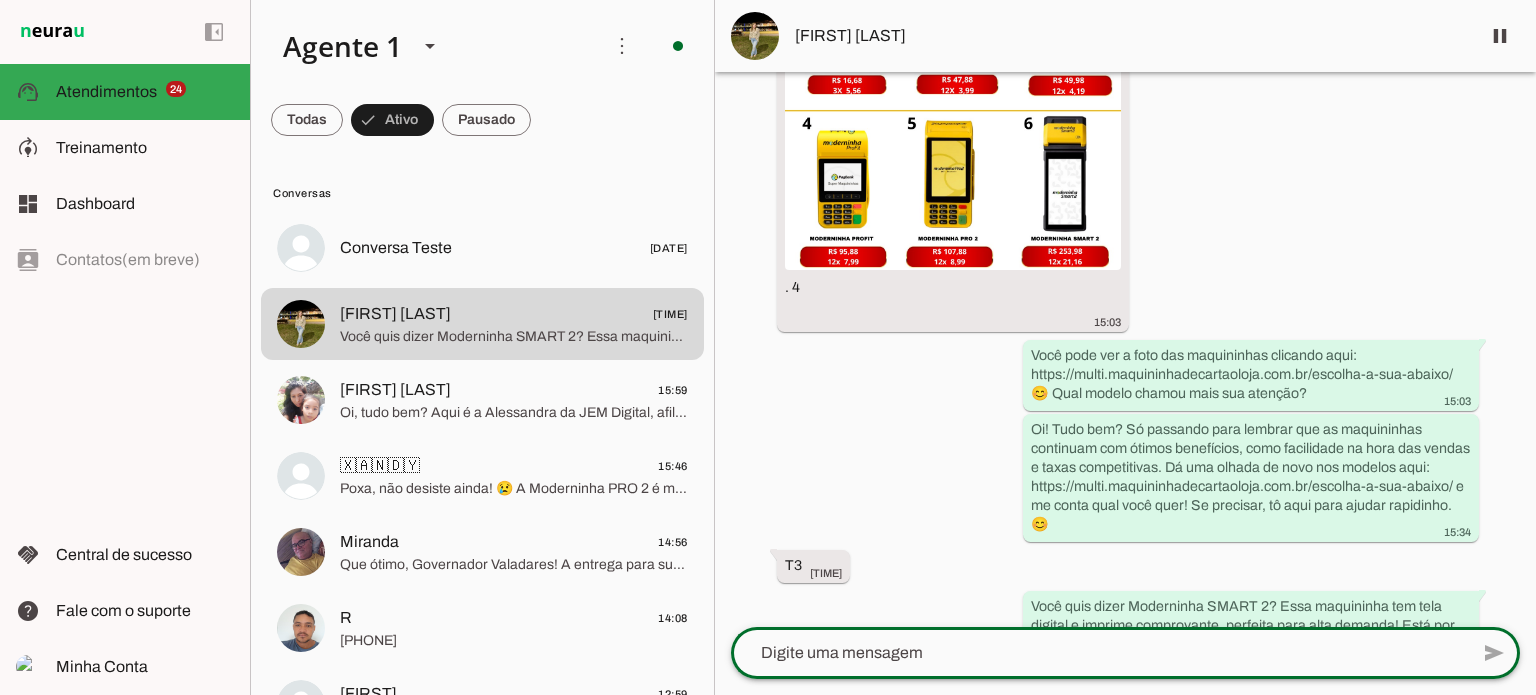 click 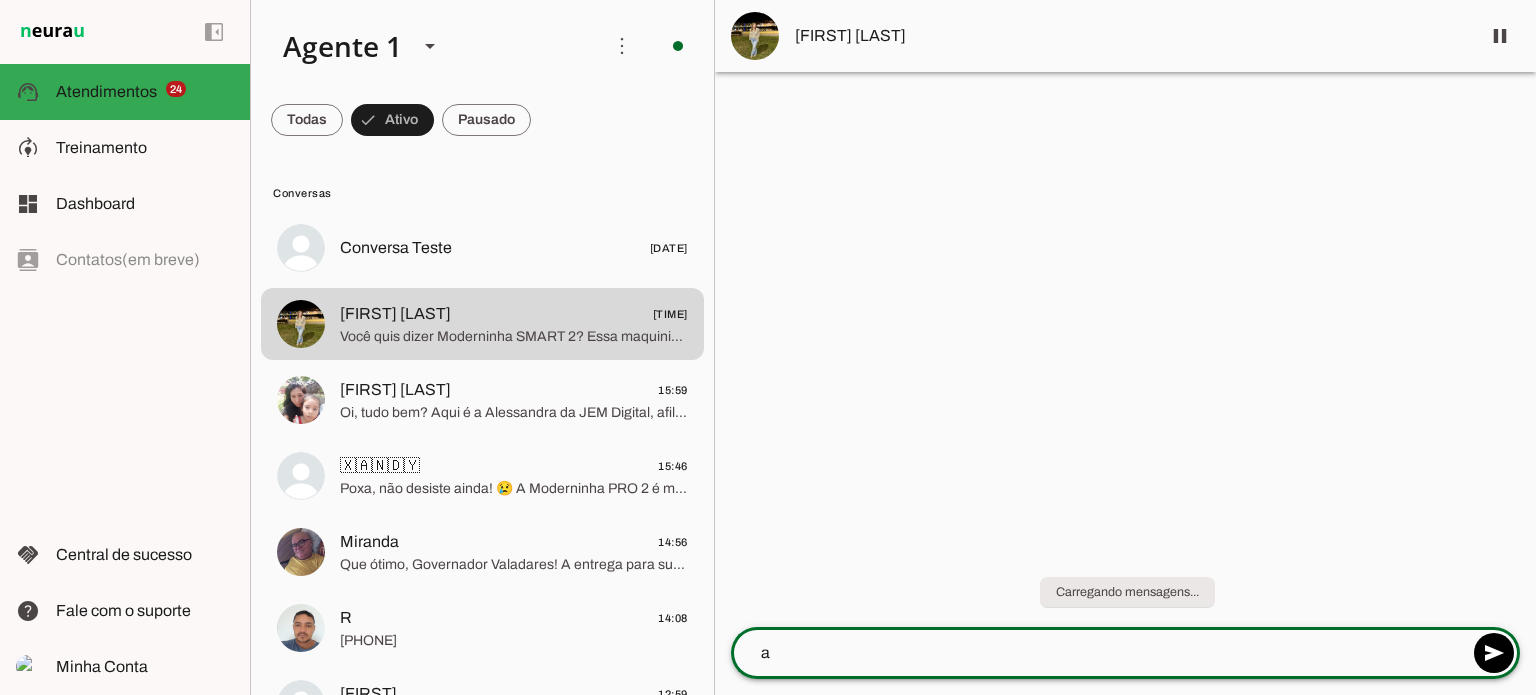 scroll, scrollTop: 0, scrollLeft: 0, axis: both 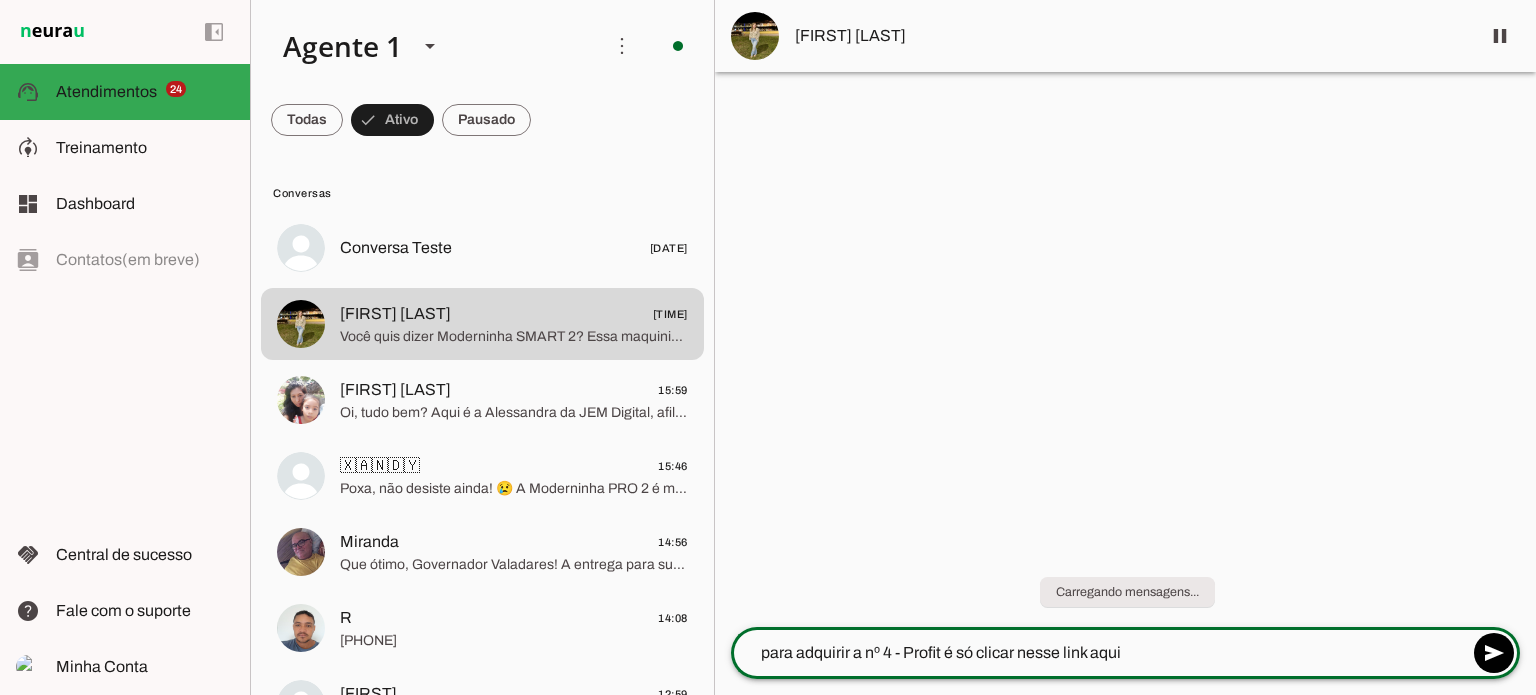 type on "para adquirir a nº 4 - Profit é só clicar nesse link aqui https://saldaodasmaquininhas.info/jemprofit" 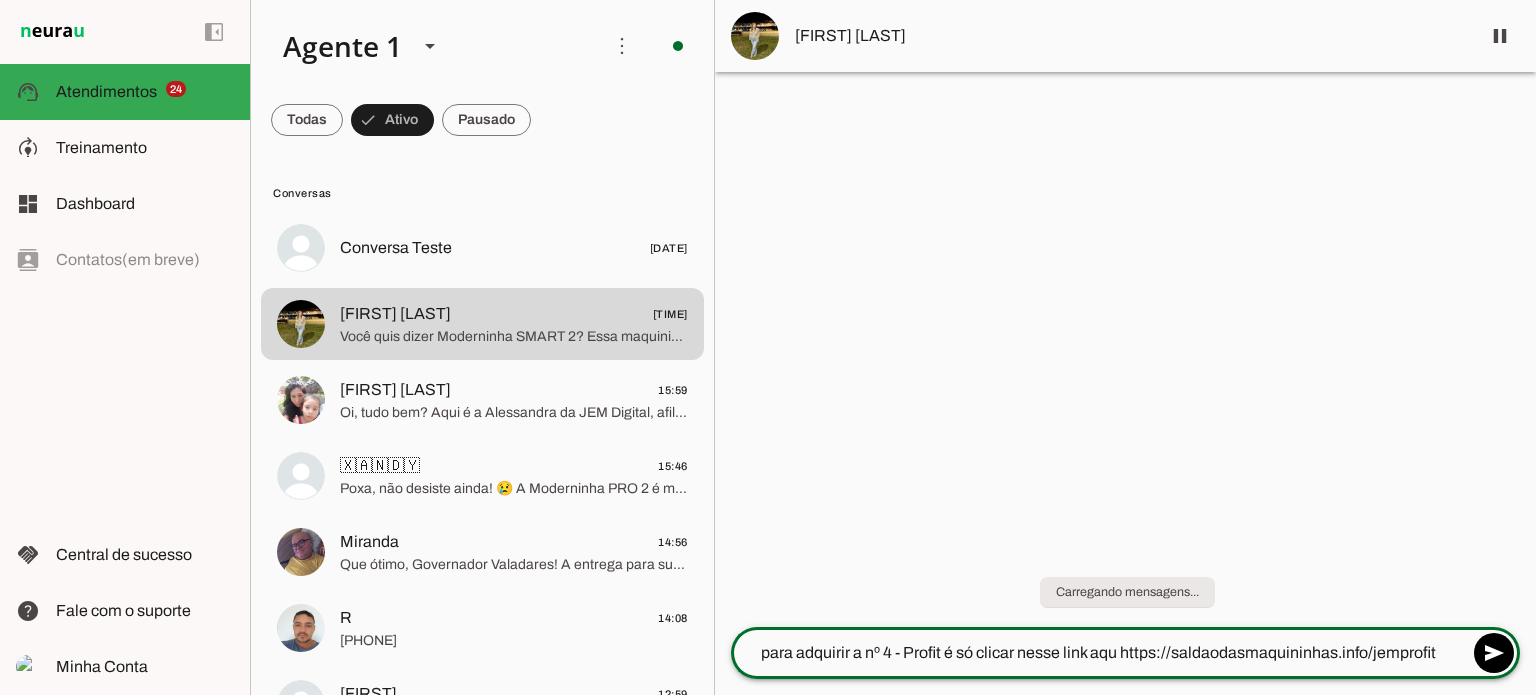 type 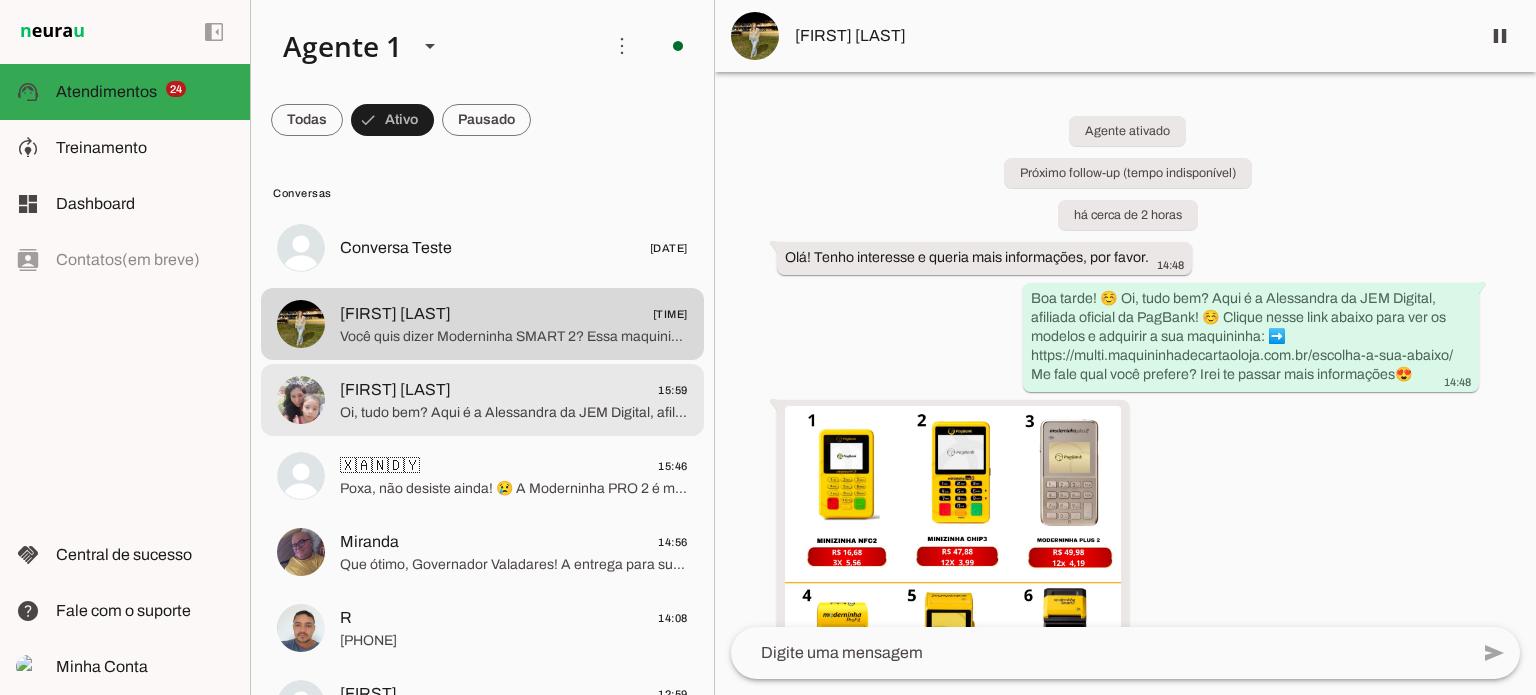 click on "Oi, tudo bem? Aqui é a Alessandra da JEM Digital, afiliada oficial da PagBank! ☺️ Clique nesse link abaixo para ver os modelos e adquirir a sua maquininha: ➡️ https://multi.maquininhadecartaoloja.com.br/escolha-a-sua-abaixo/
Me fale qual você prefere? Irei te passar mais informações😍" 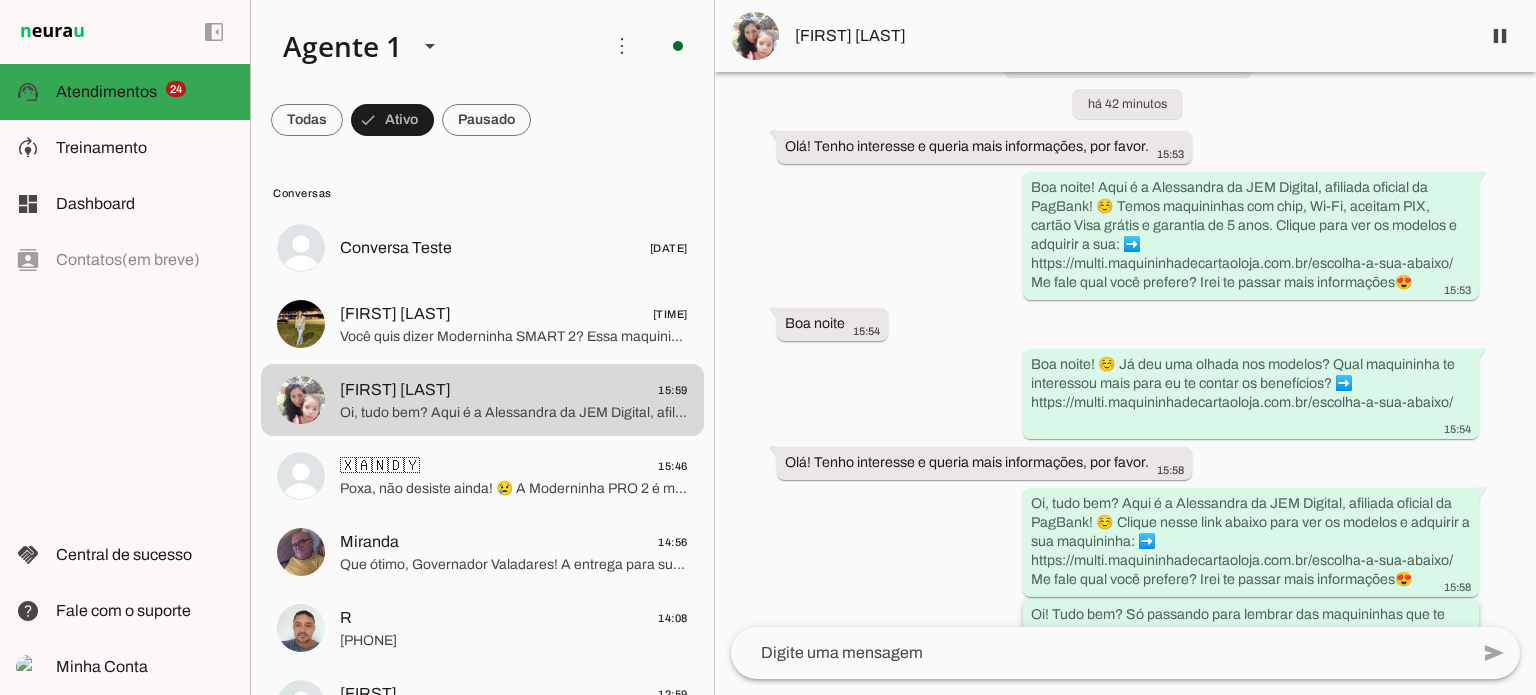 scroll, scrollTop: 245, scrollLeft: 0, axis: vertical 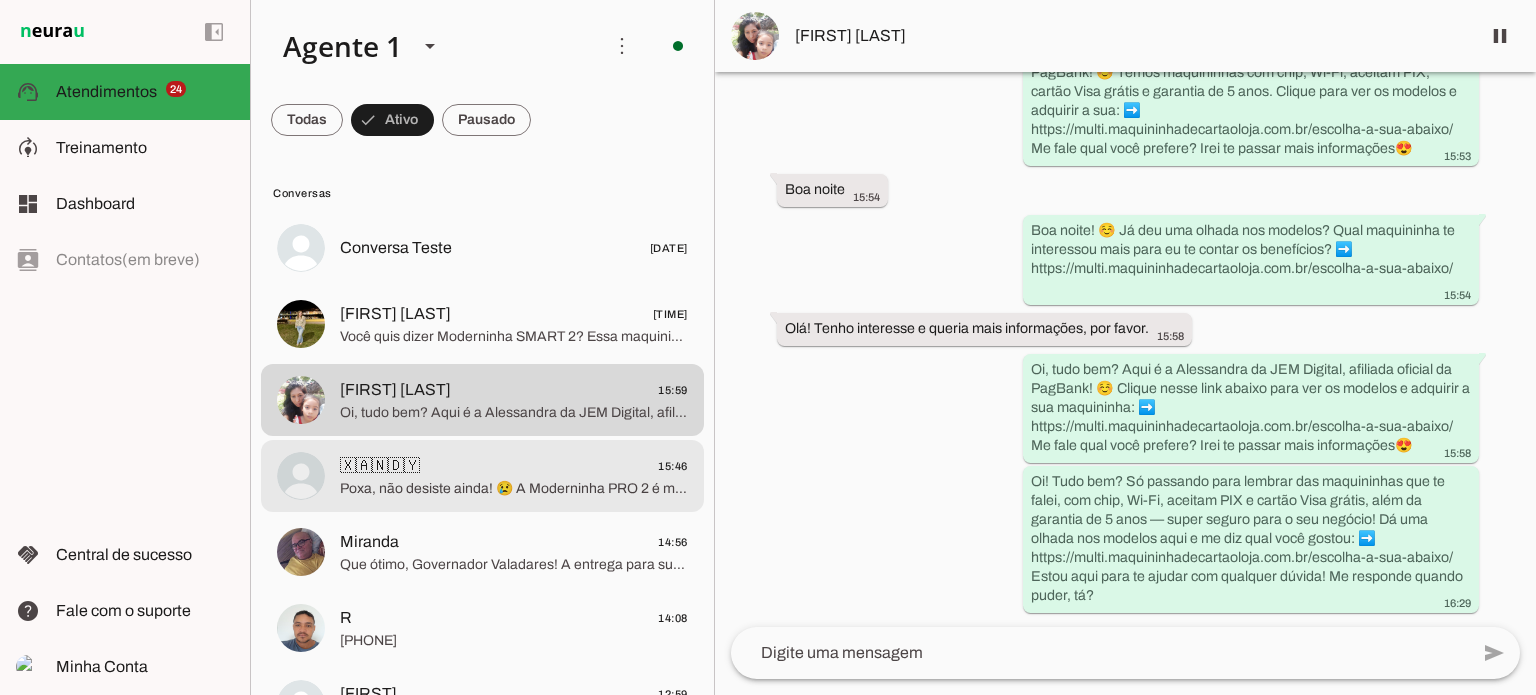 click on "🇽‌🇦‌🇳‌🇩‌🇾‌
15:46
Poxa, não desiste ainda! 😢 A Moderninha PRO 2 é muito prática, com comprovante impresso e bateria que dura até 12 horas! Quer que eu gere o boleto pra você facilitar?" at bounding box center (482, 248) 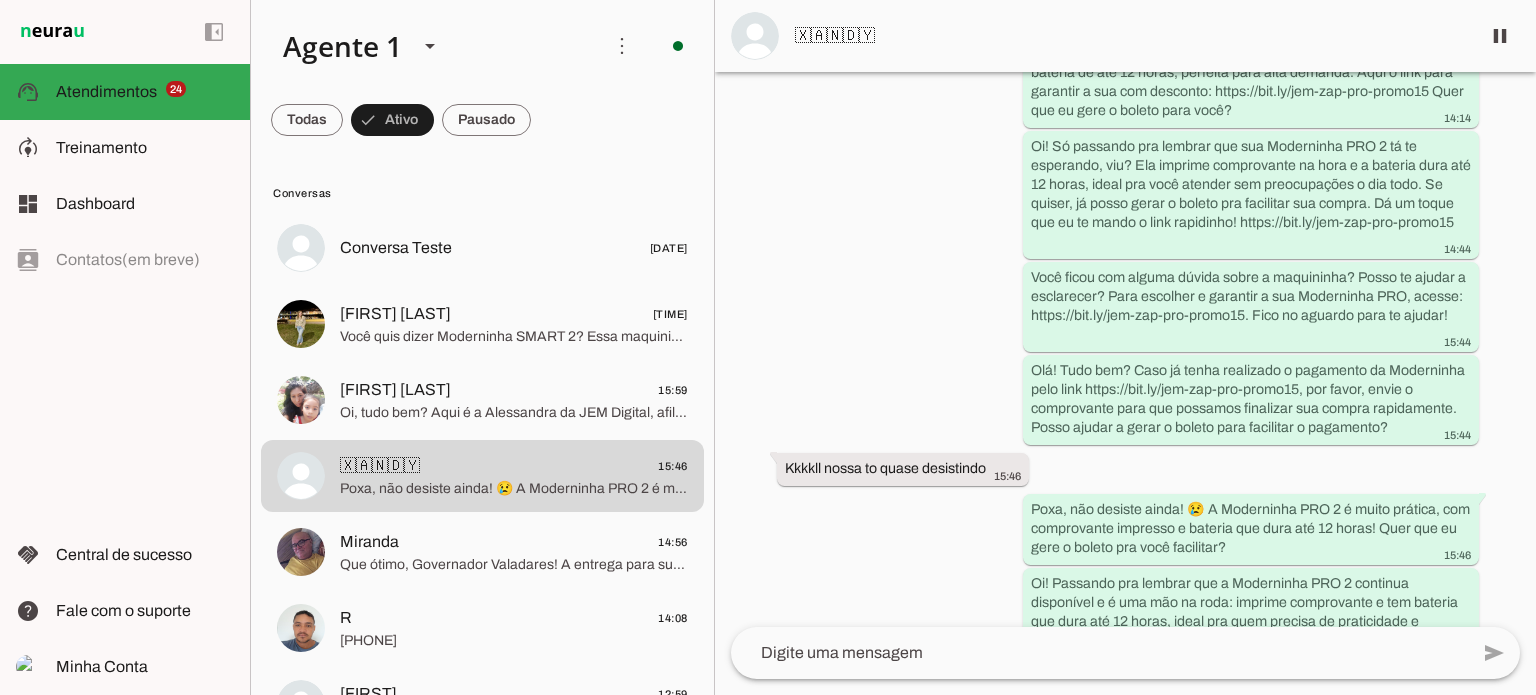 scroll, scrollTop: 1983, scrollLeft: 0, axis: vertical 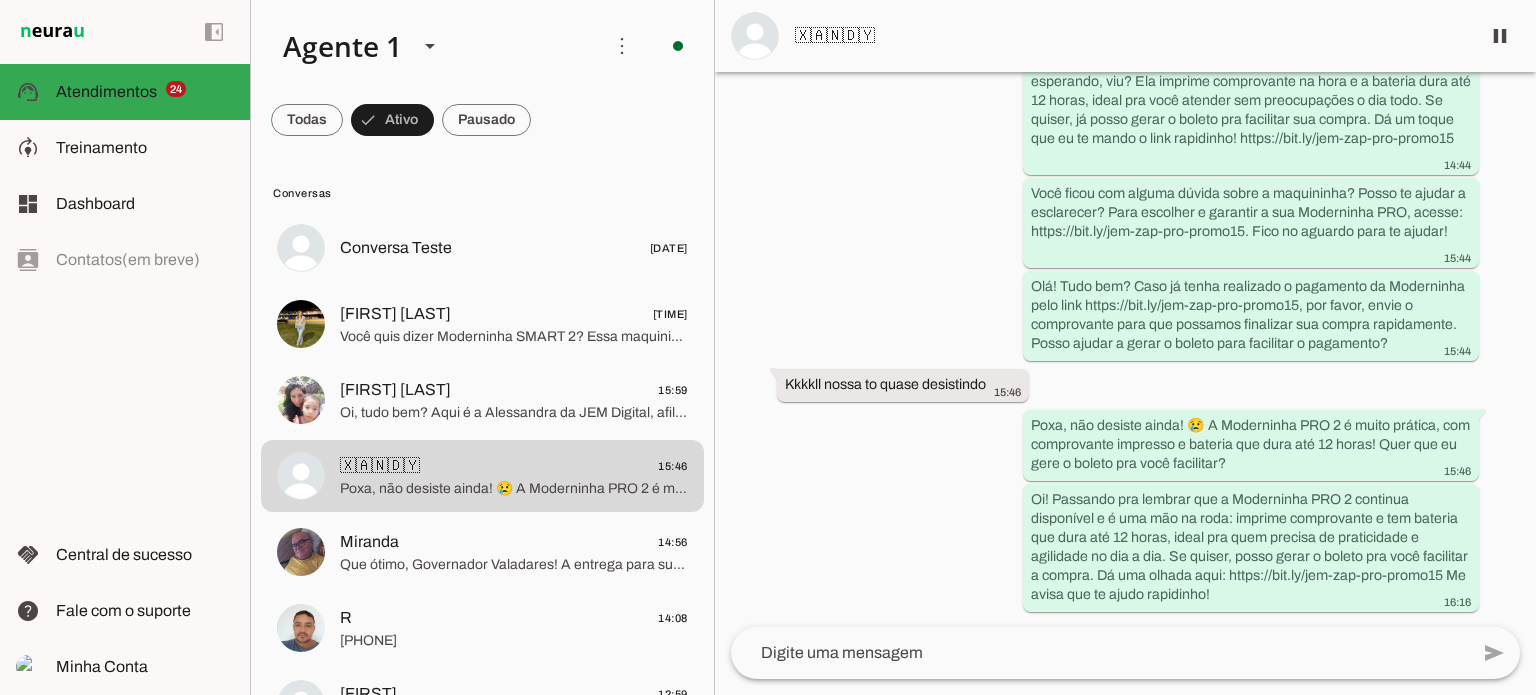 click 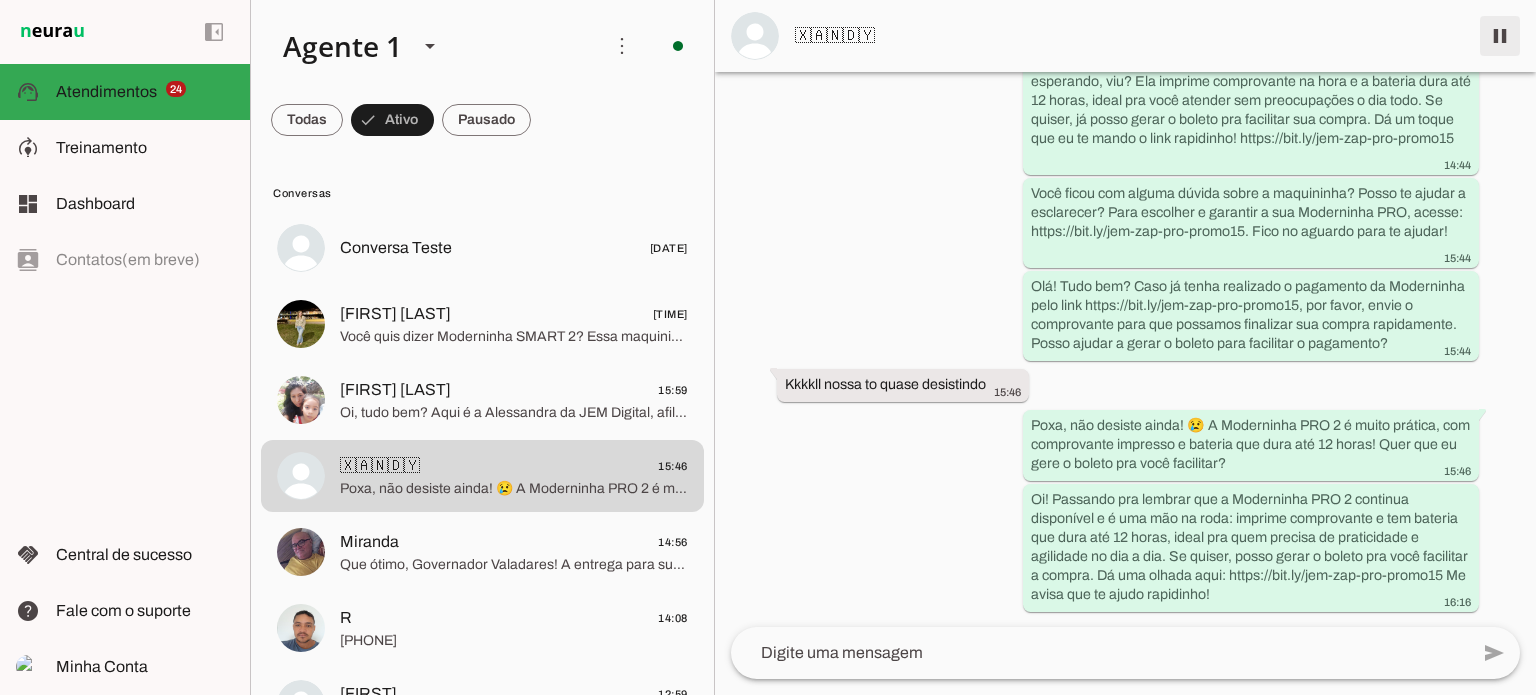 click at bounding box center (1500, 36) 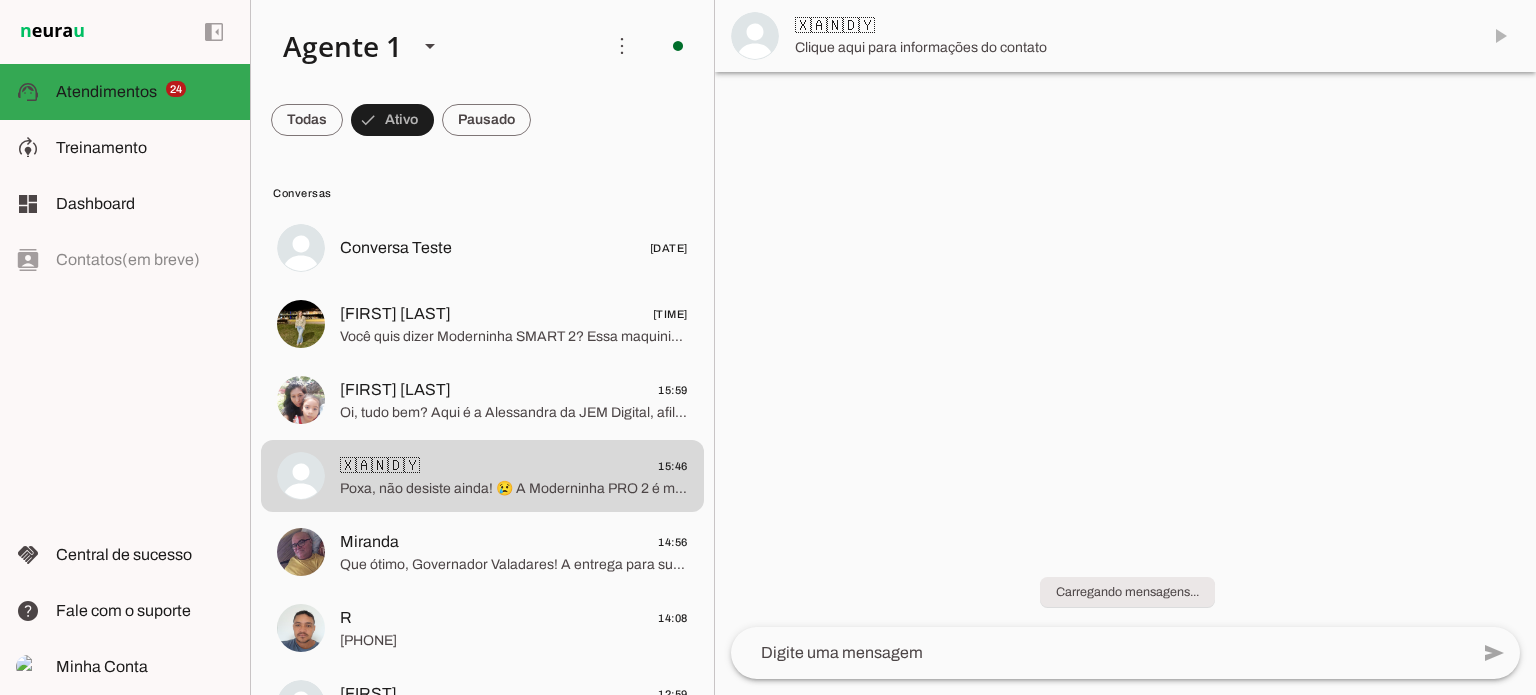 scroll, scrollTop: 0, scrollLeft: 0, axis: both 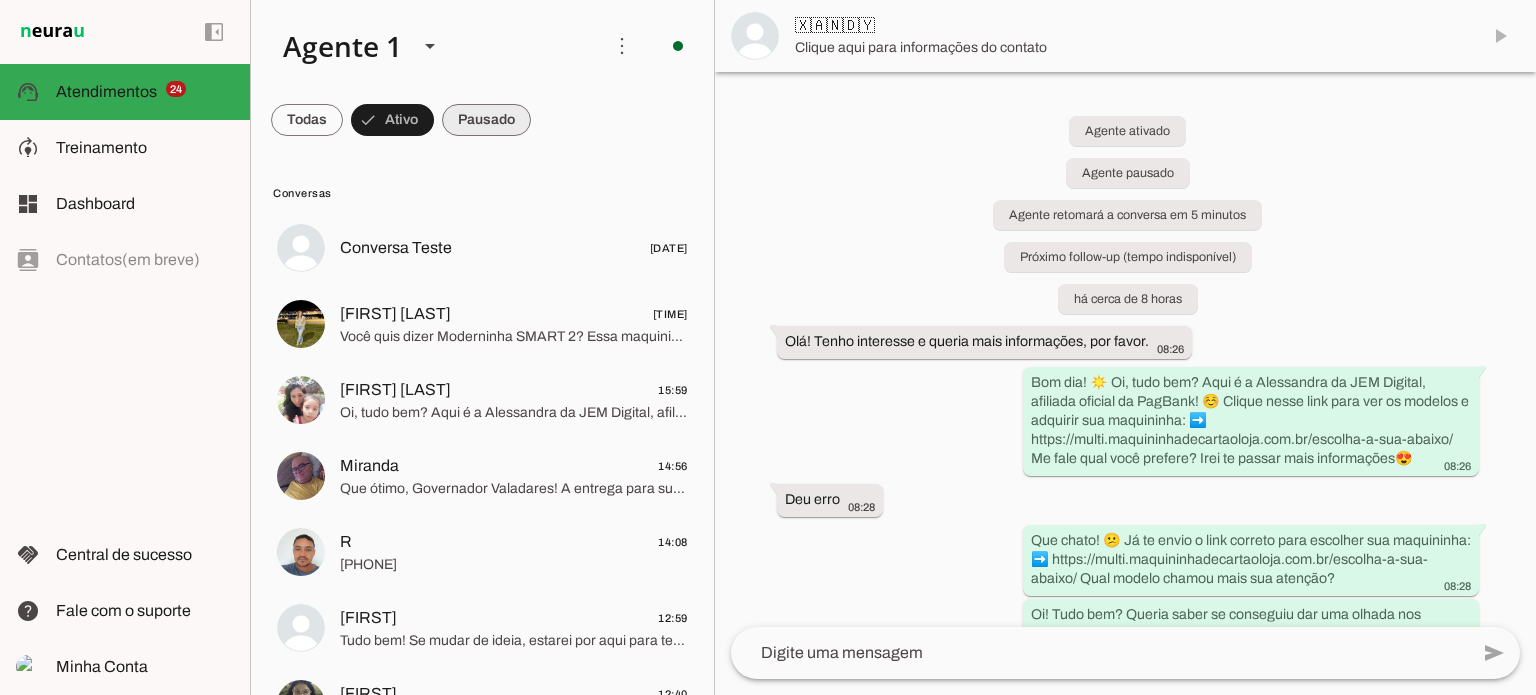 click at bounding box center [307, 120] 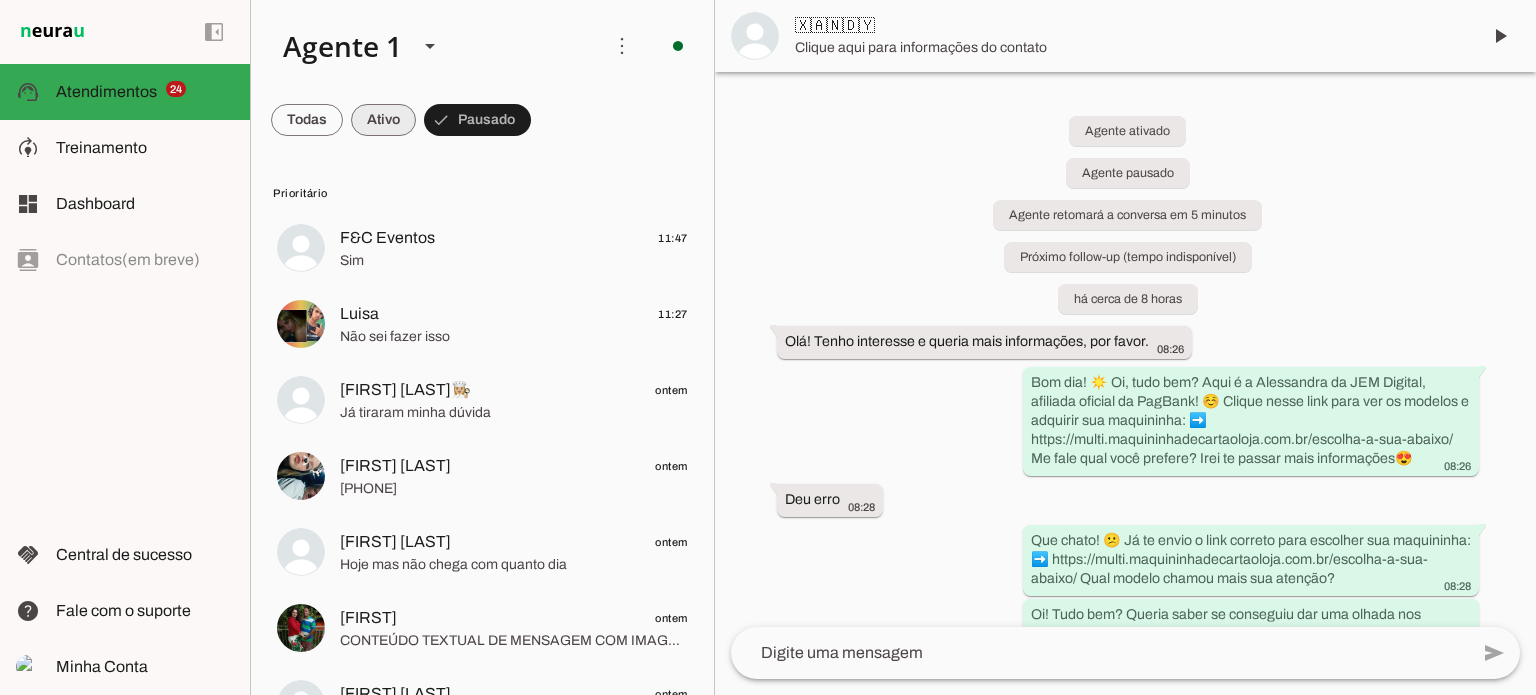 click at bounding box center [307, 120] 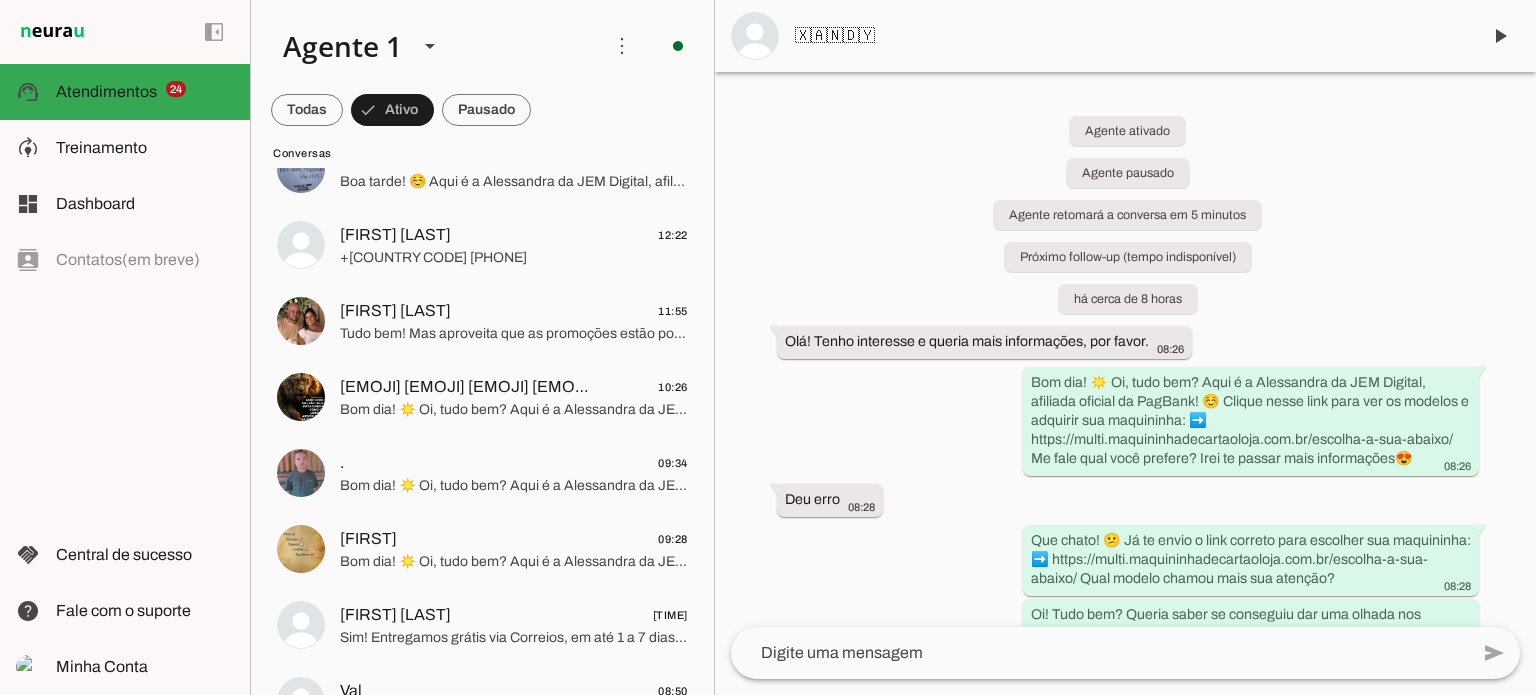 scroll, scrollTop: 700, scrollLeft: 0, axis: vertical 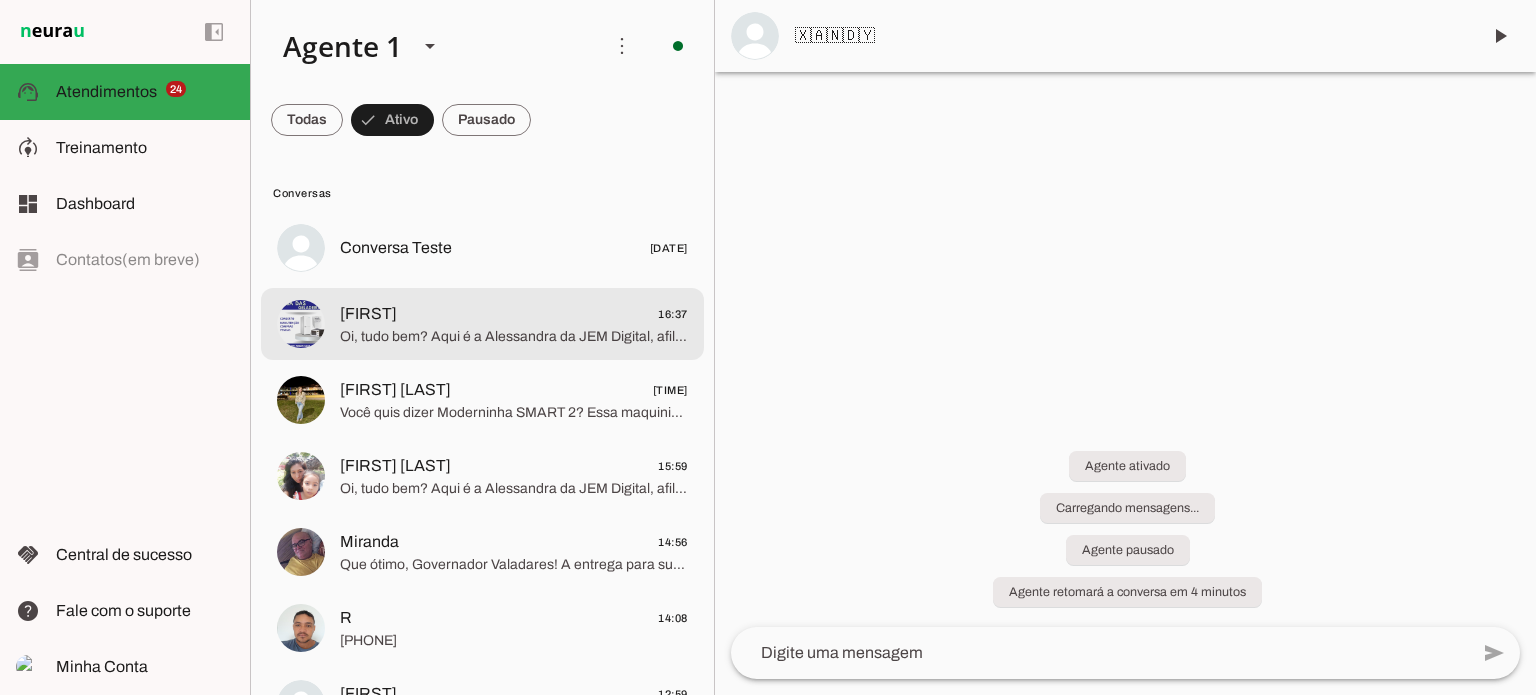 click on "Oi, tudo bem? Aqui é a Alessandra da JEM Digital, afiliada oficial da PagBank! ☺️ Clique nesse link abaixo para ver os modelos e adquirir a sua maquininha: ➡️ https://multi.maquininhadecartaoloja.com.br/escolha-a-sua-abaixo/
Me fale qual você prefere? Irei te passar mais informações😍" 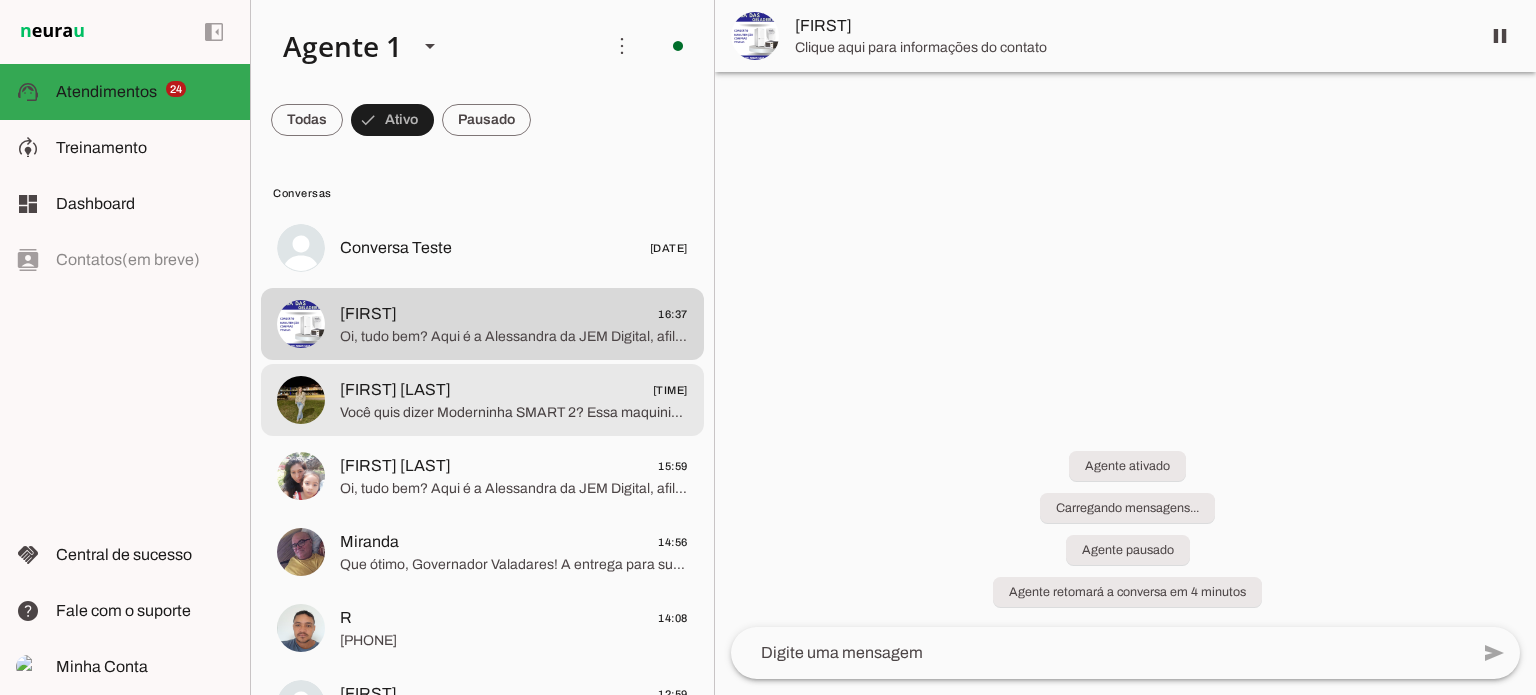 click on "Ivete Stroligo
16:03" 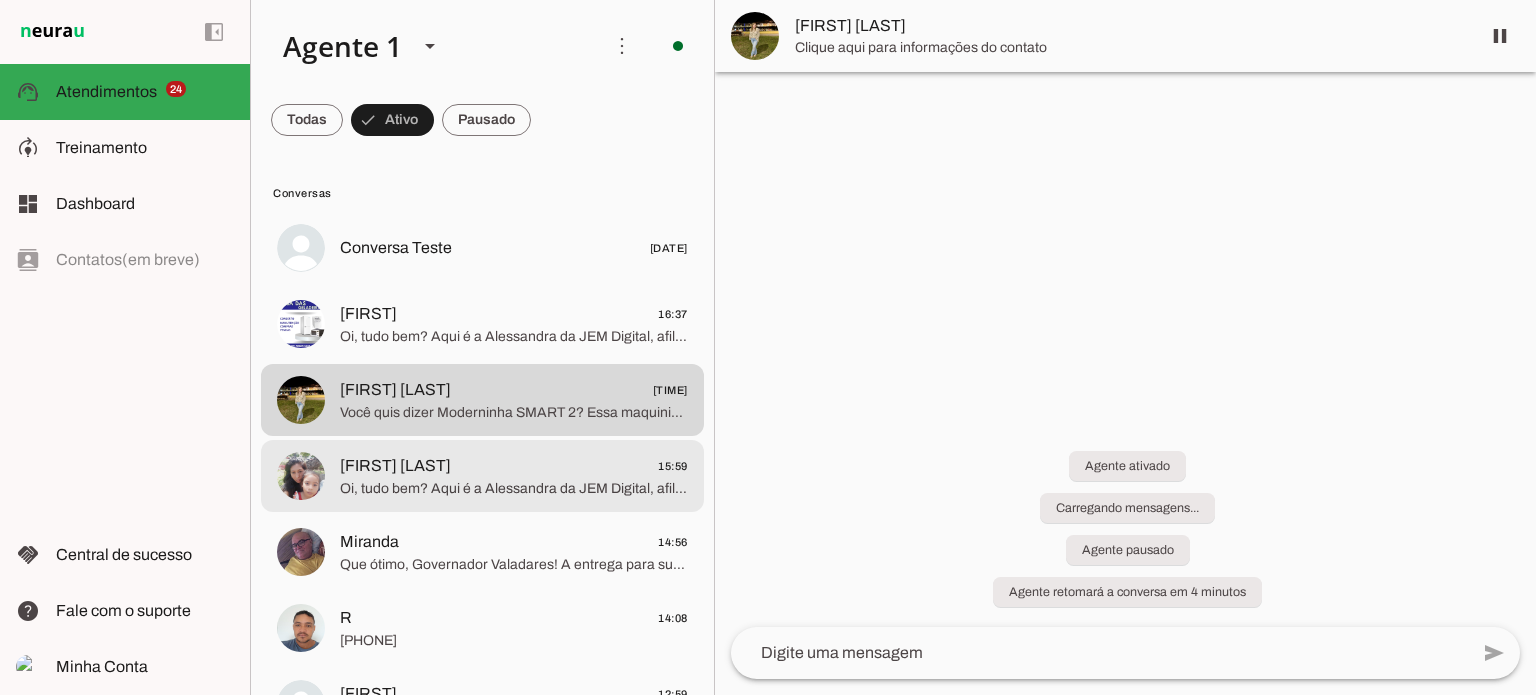 click on "Lauravictoriacyrilpaixao
15:59" 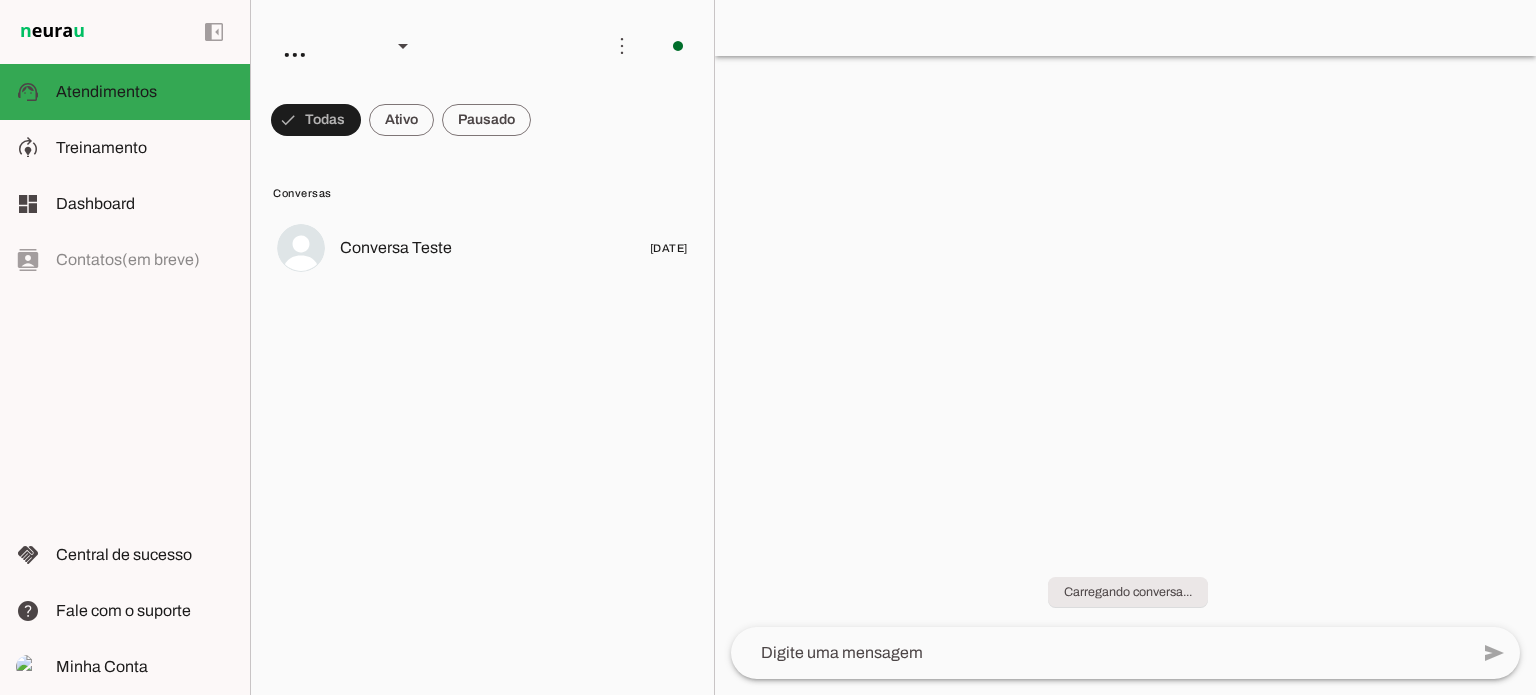 scroll, scrollTop: 0, scrollLeft: 0, axis: both 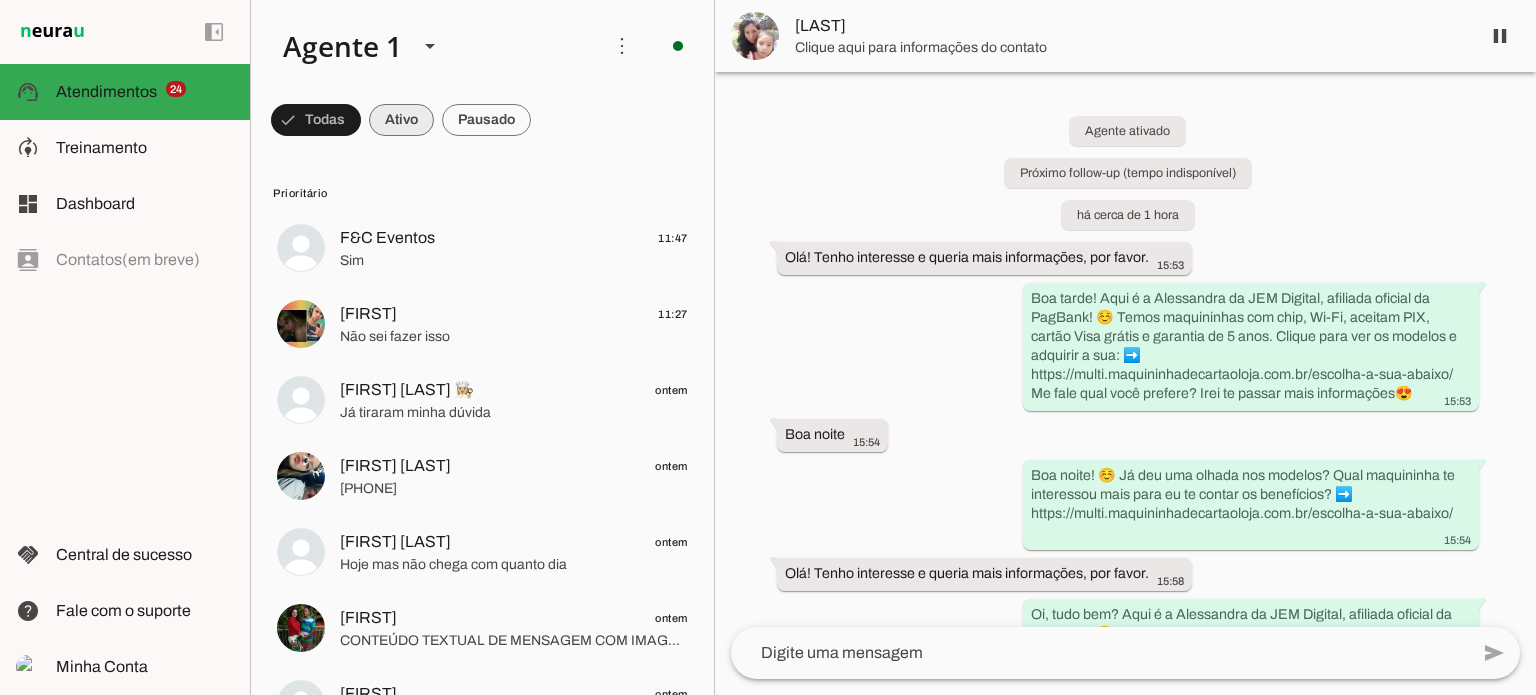 click at bounding box center [316, 120] 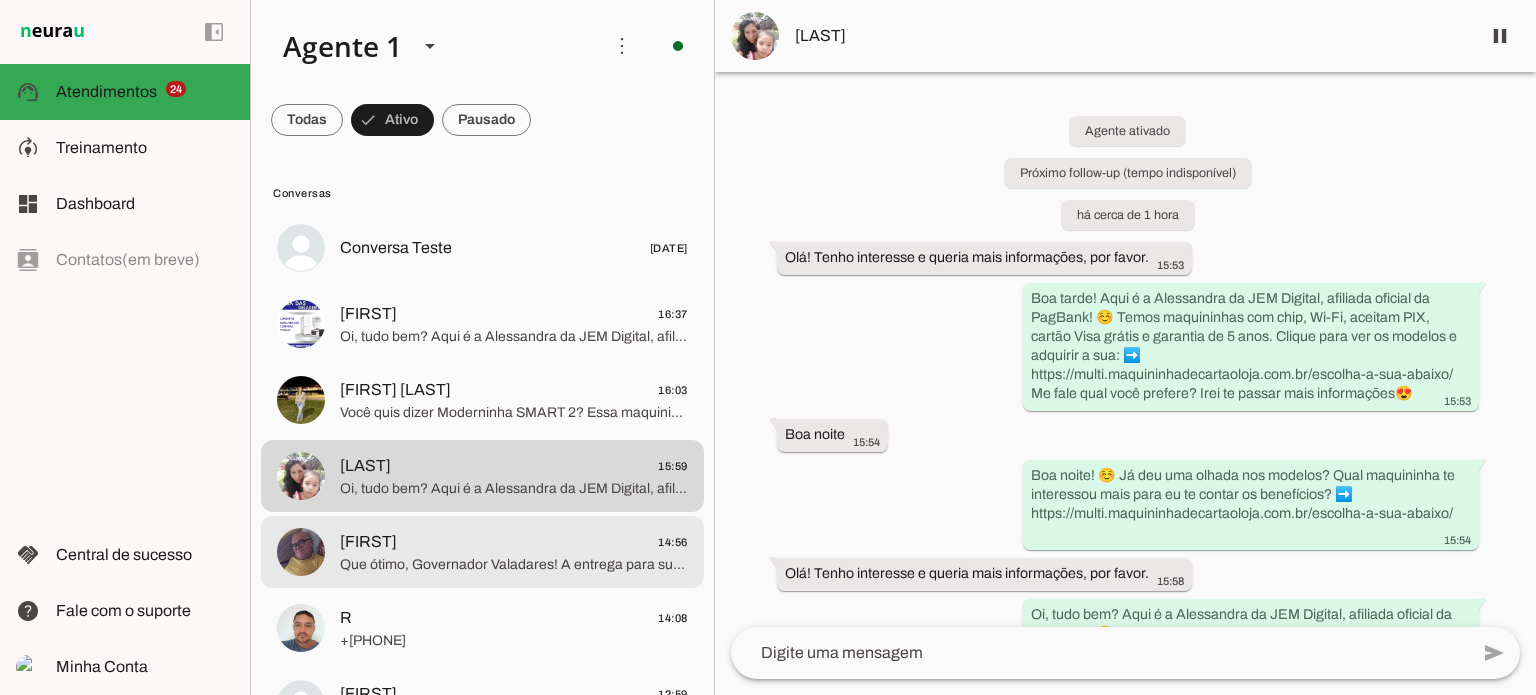 click on "[LAST]
[TIME]" 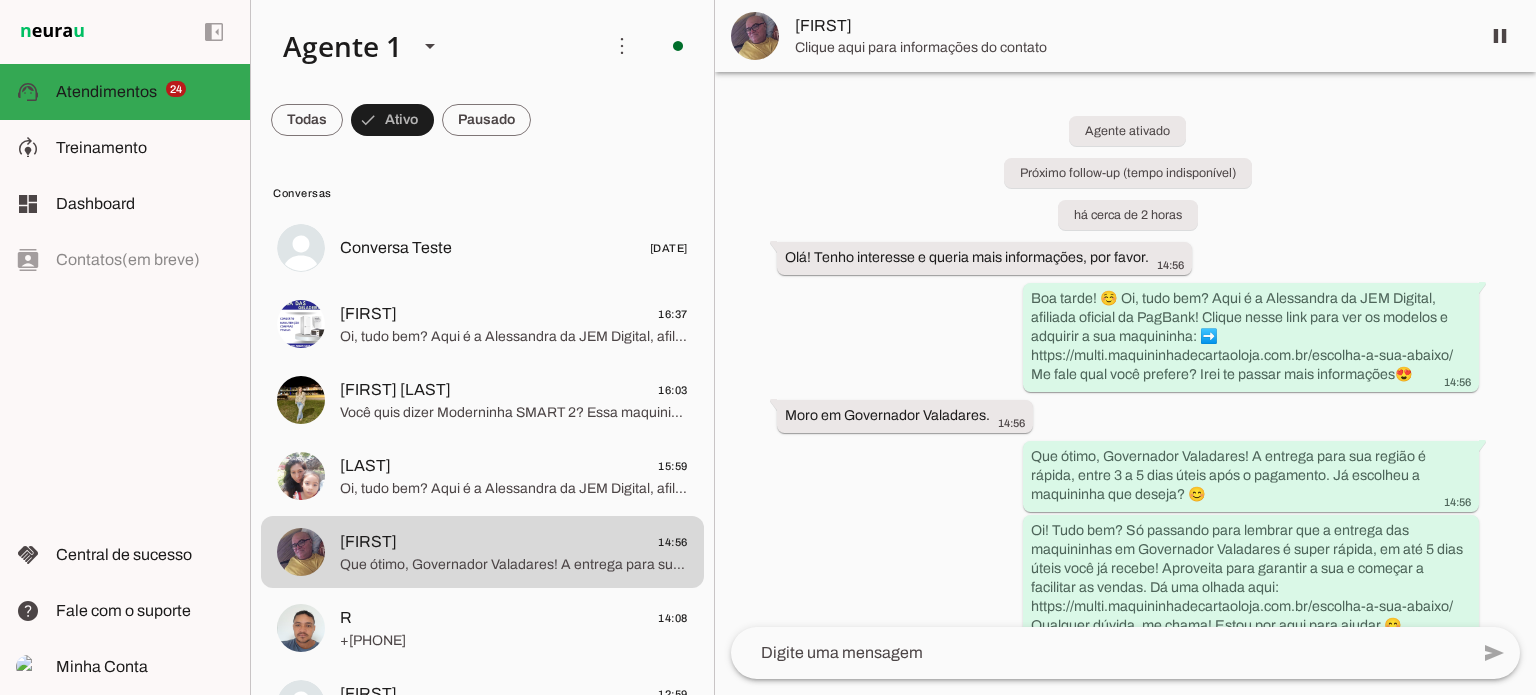 scroll, scrollTop: 236, scrollLeft: 0, axis: vertical 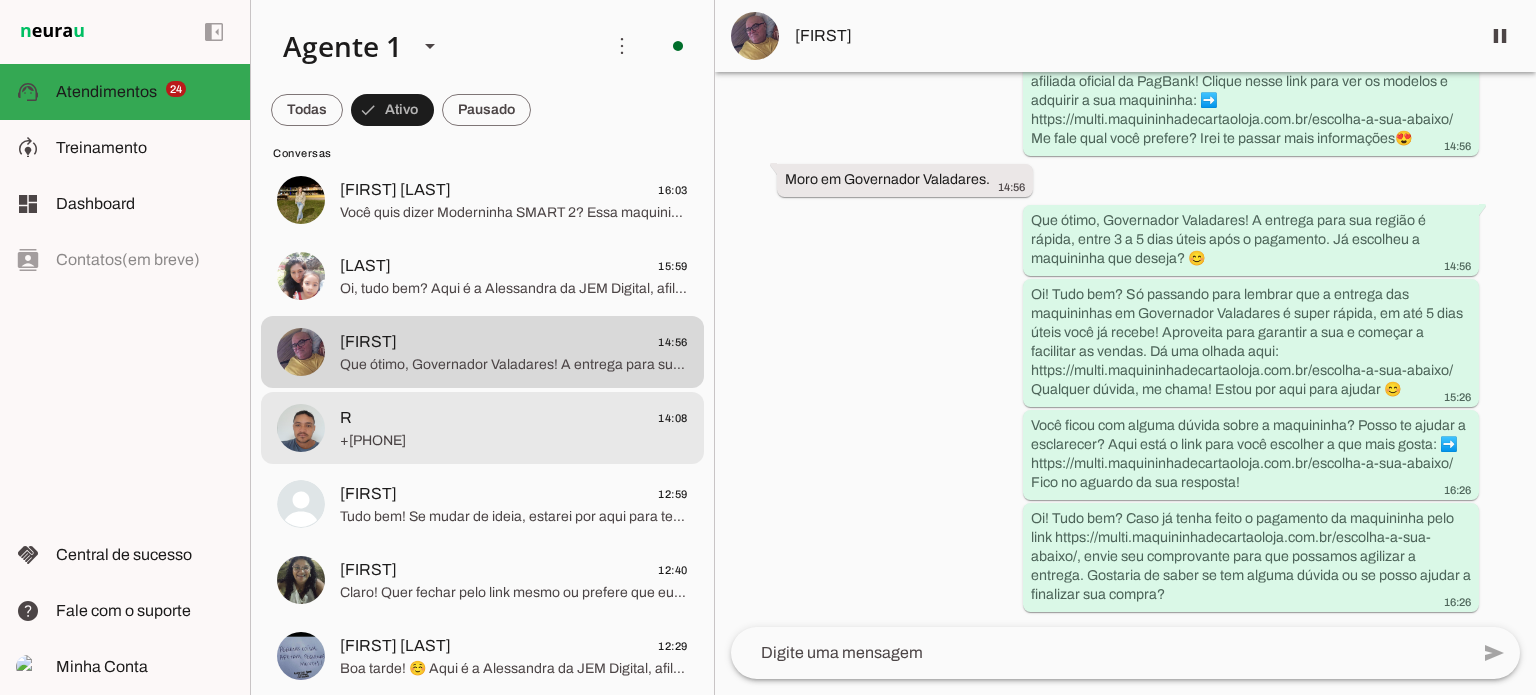 click on "R
[TIME]" 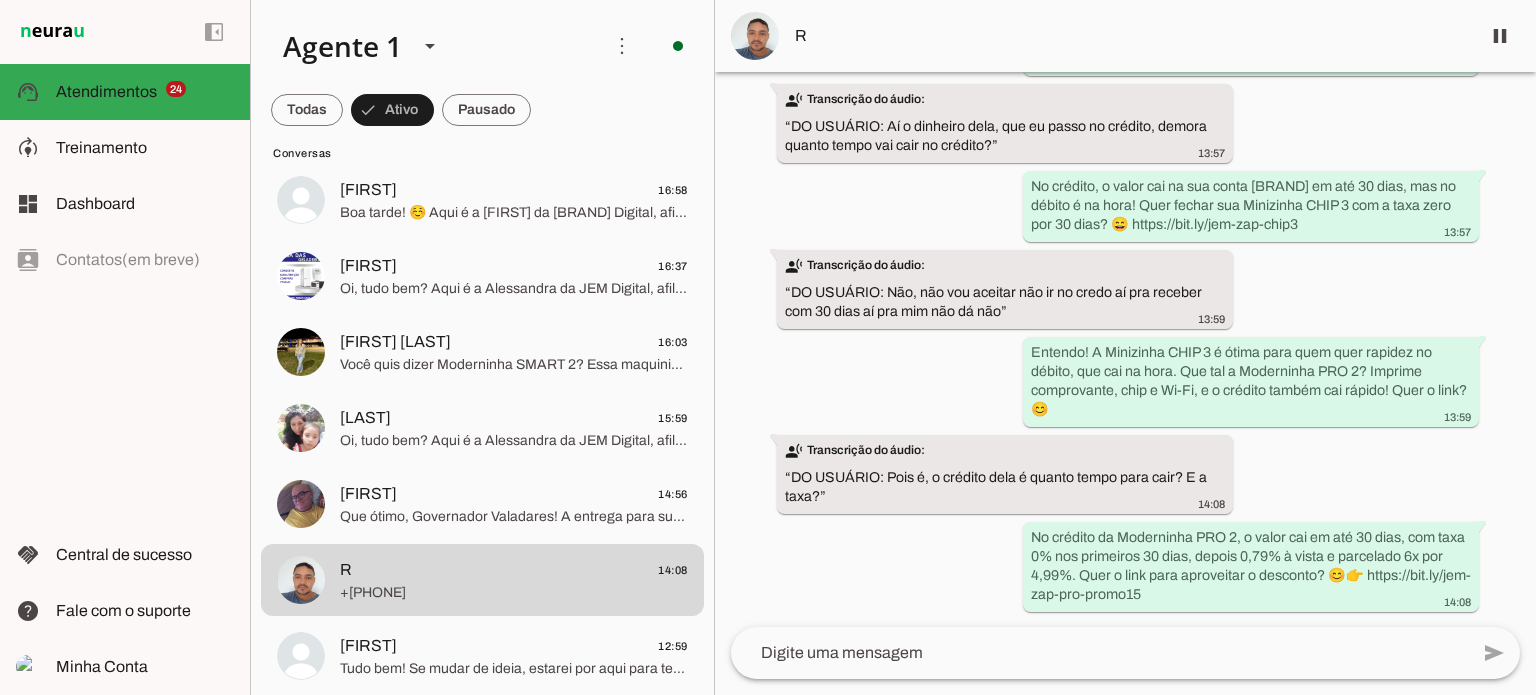 scroll, scrollTop: 0, scrollLeft: 0, axis: both 